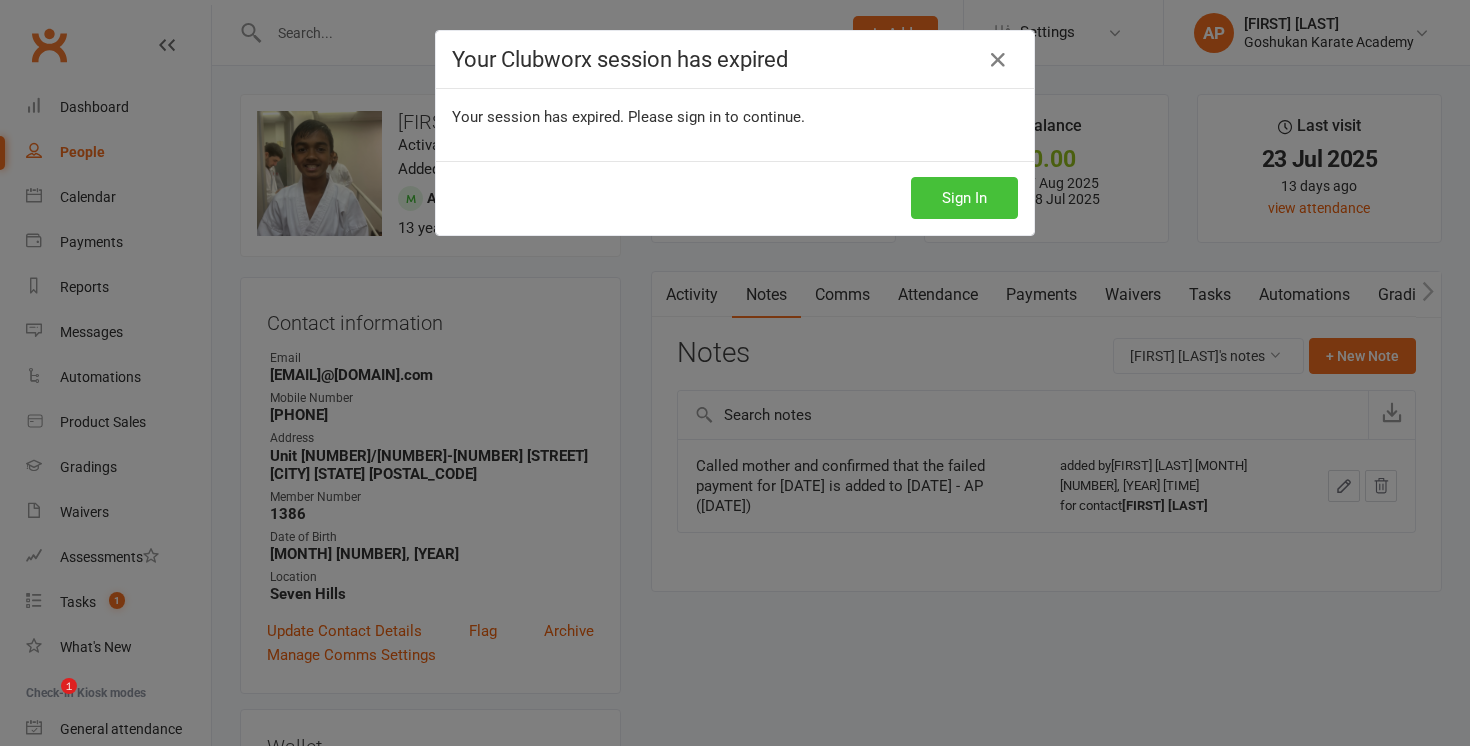 scroll, scrollTop: 0, scrollLeft: 0, axis: both 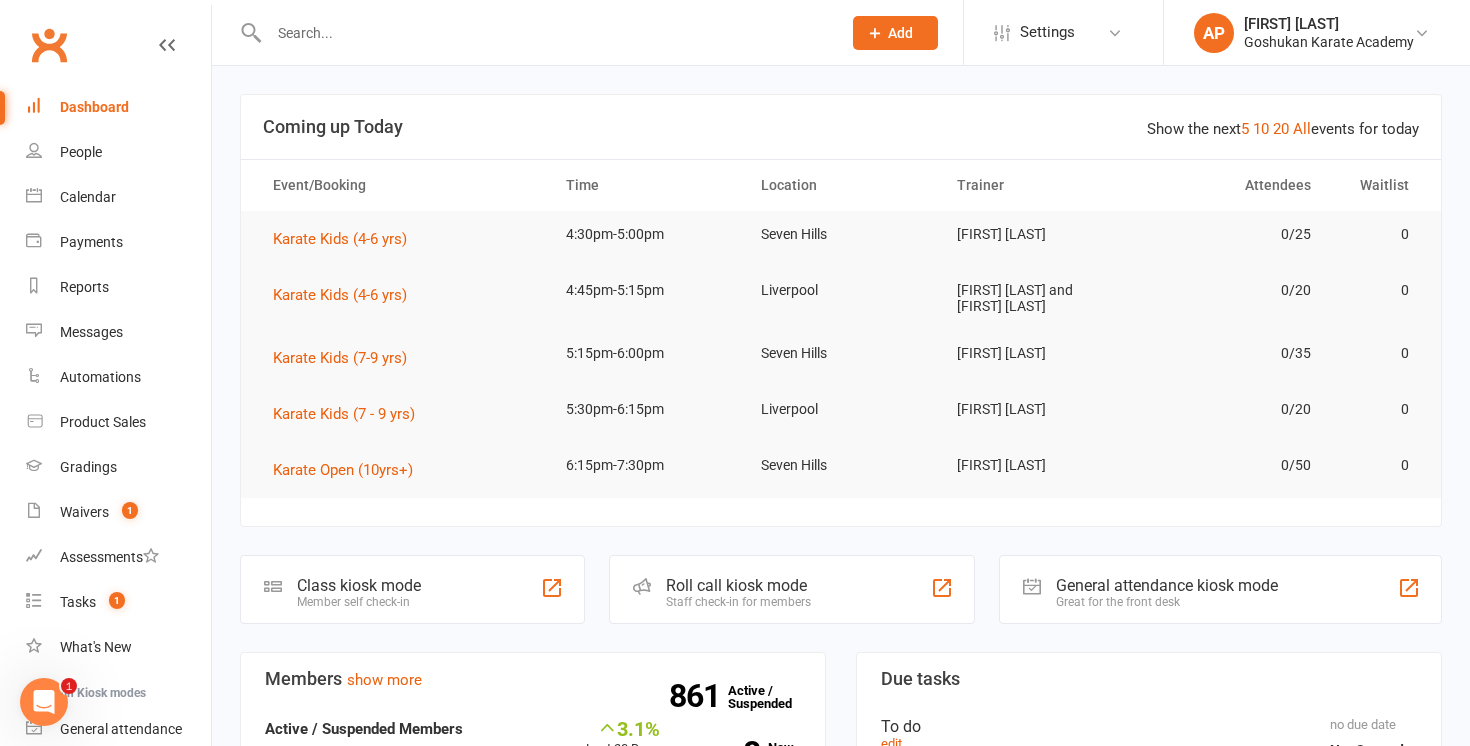 click at bounding box center (545, 33) 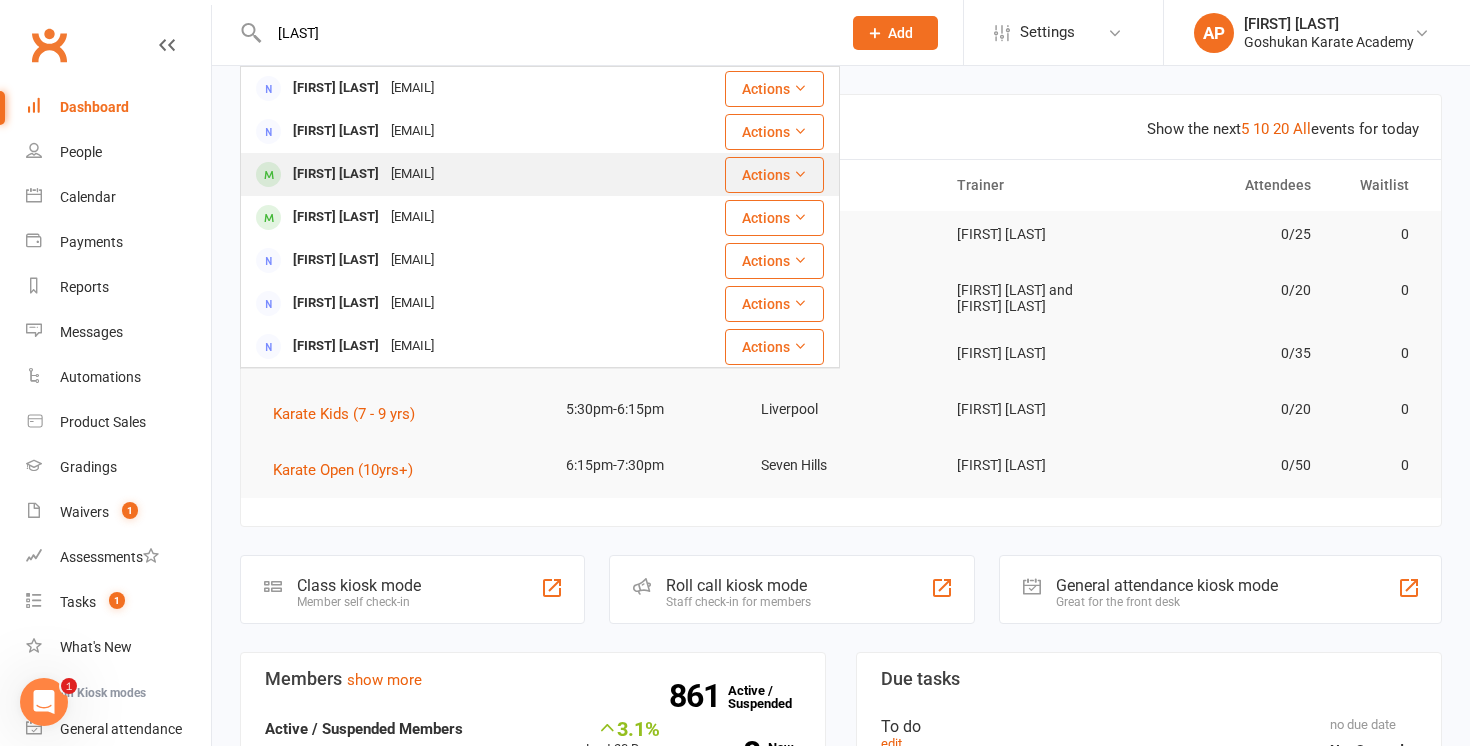 type on "[LAST]" 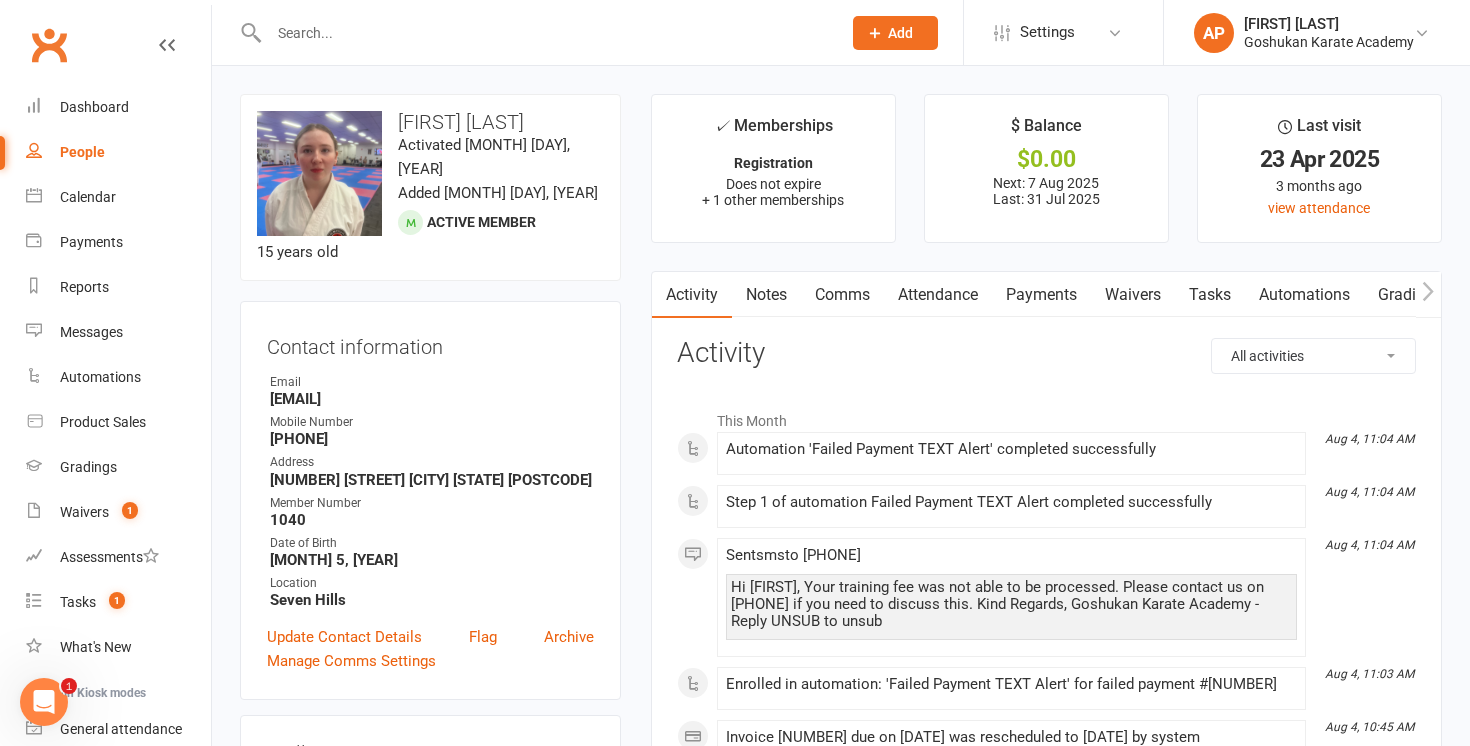 click on "Payments" at bounding box center (1041, 295) 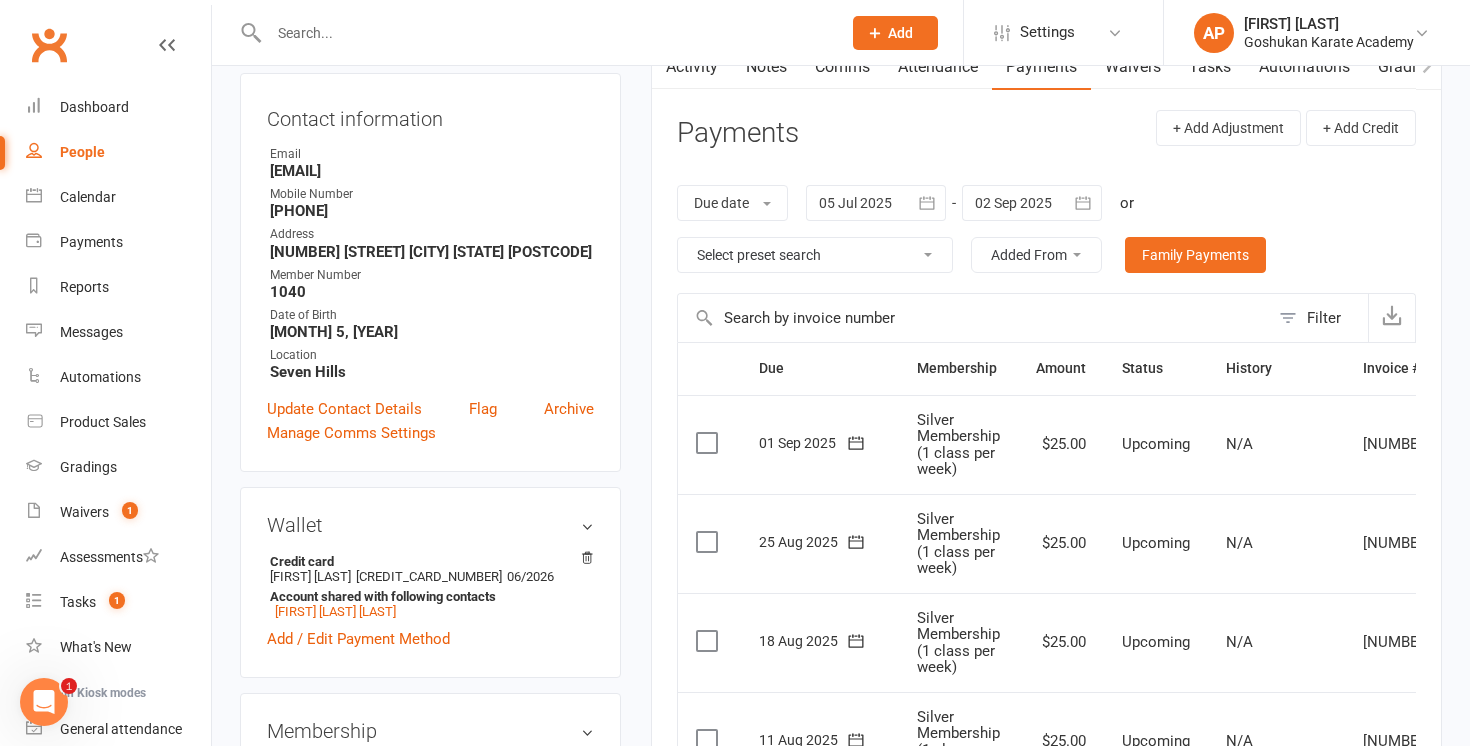 scroll, scrollTop: 0, scrollLeft: 0, axis: both 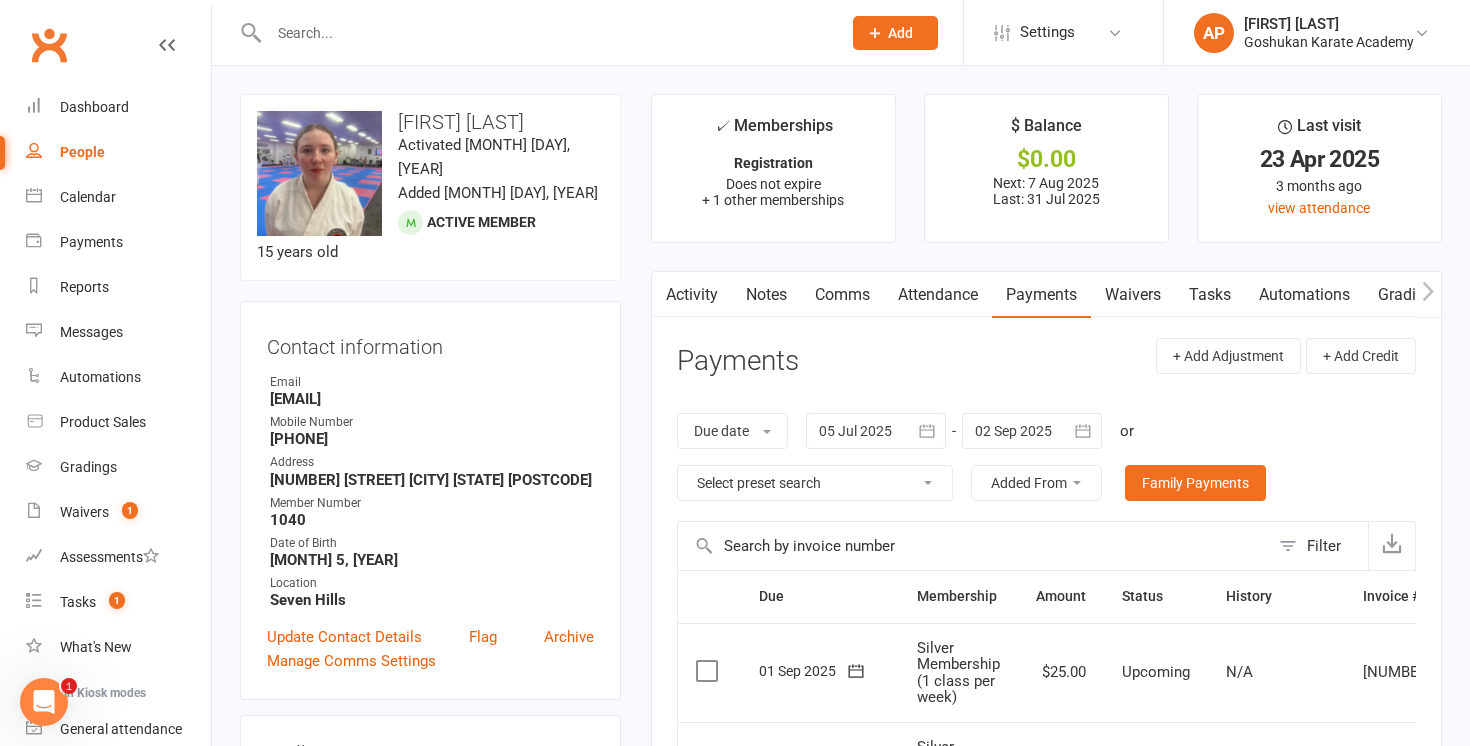 click at bounding box center (545, 33) 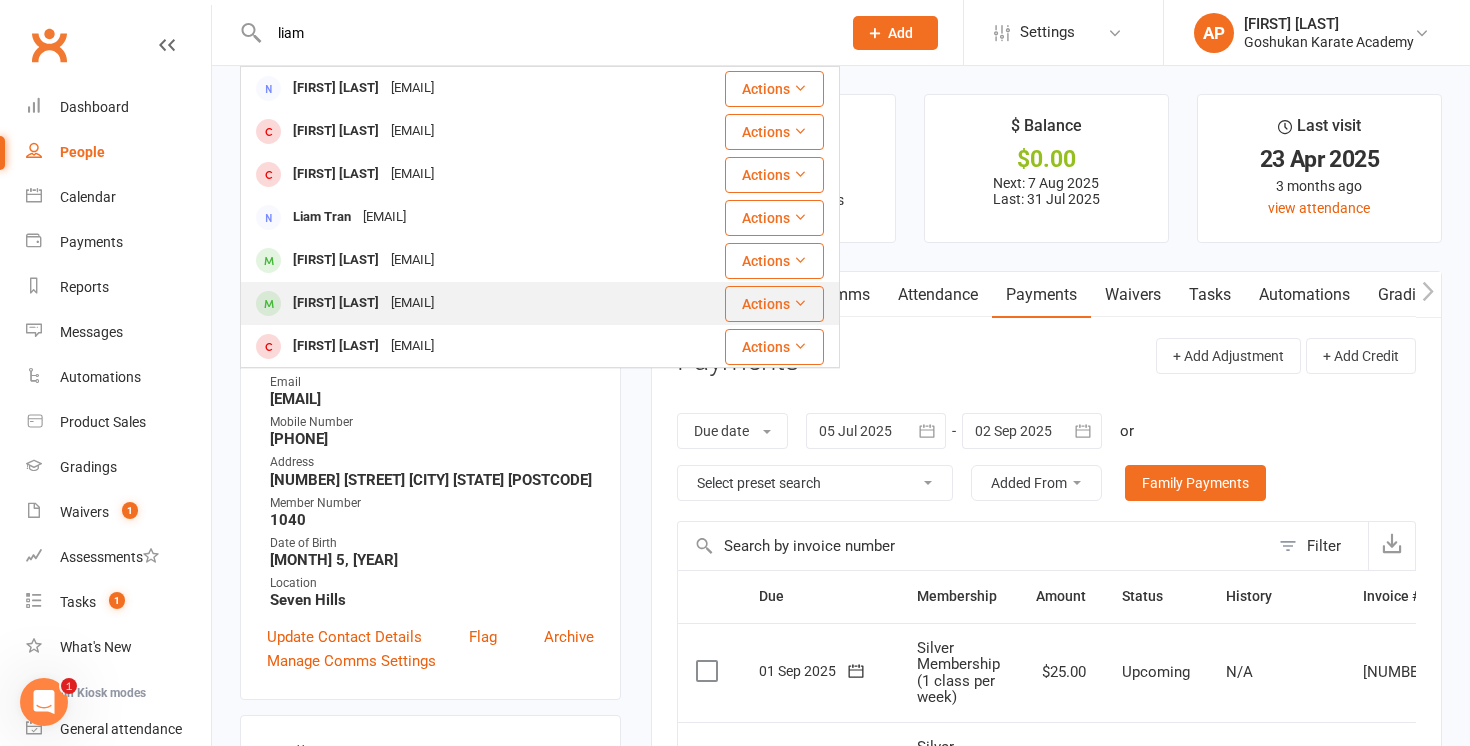 type on "liam" 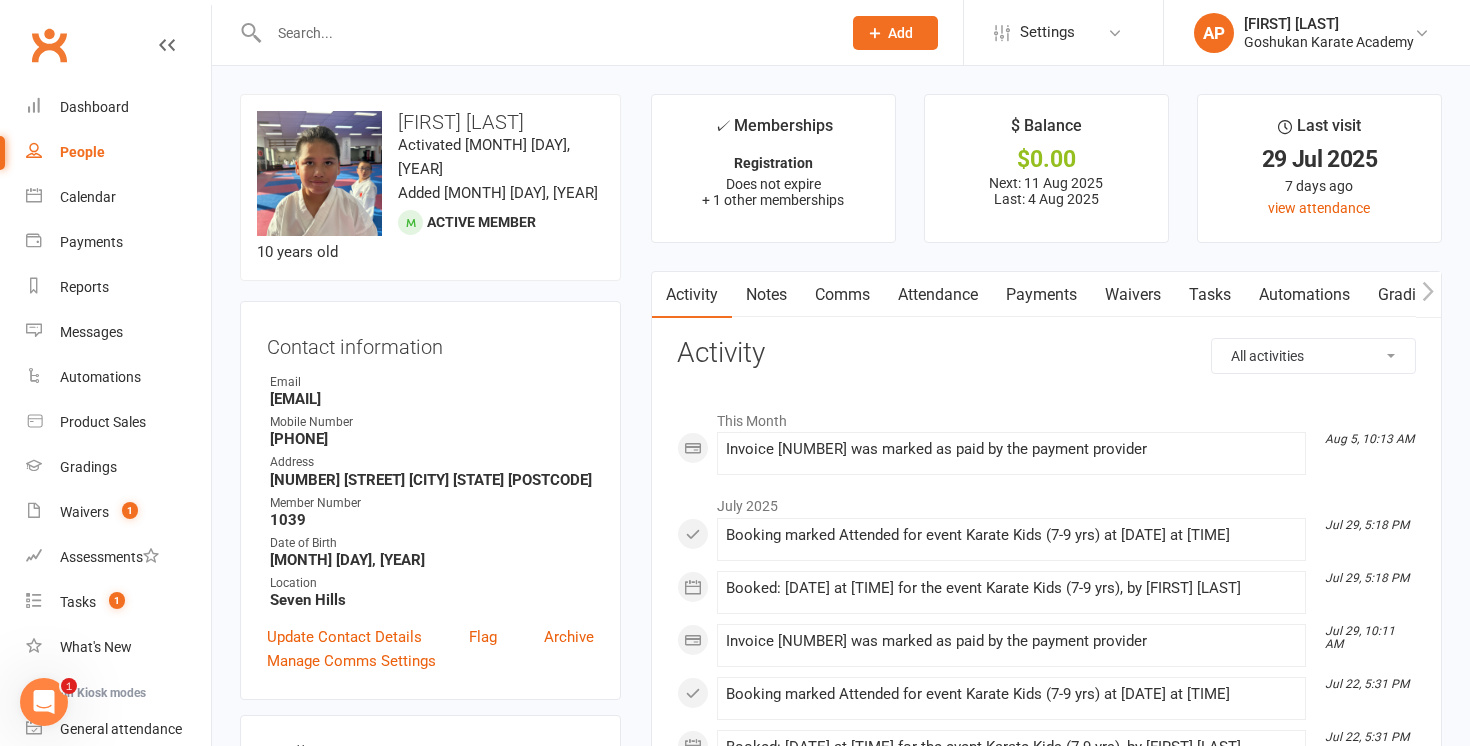 click on "Payments" at bounding box center [1041, 295] 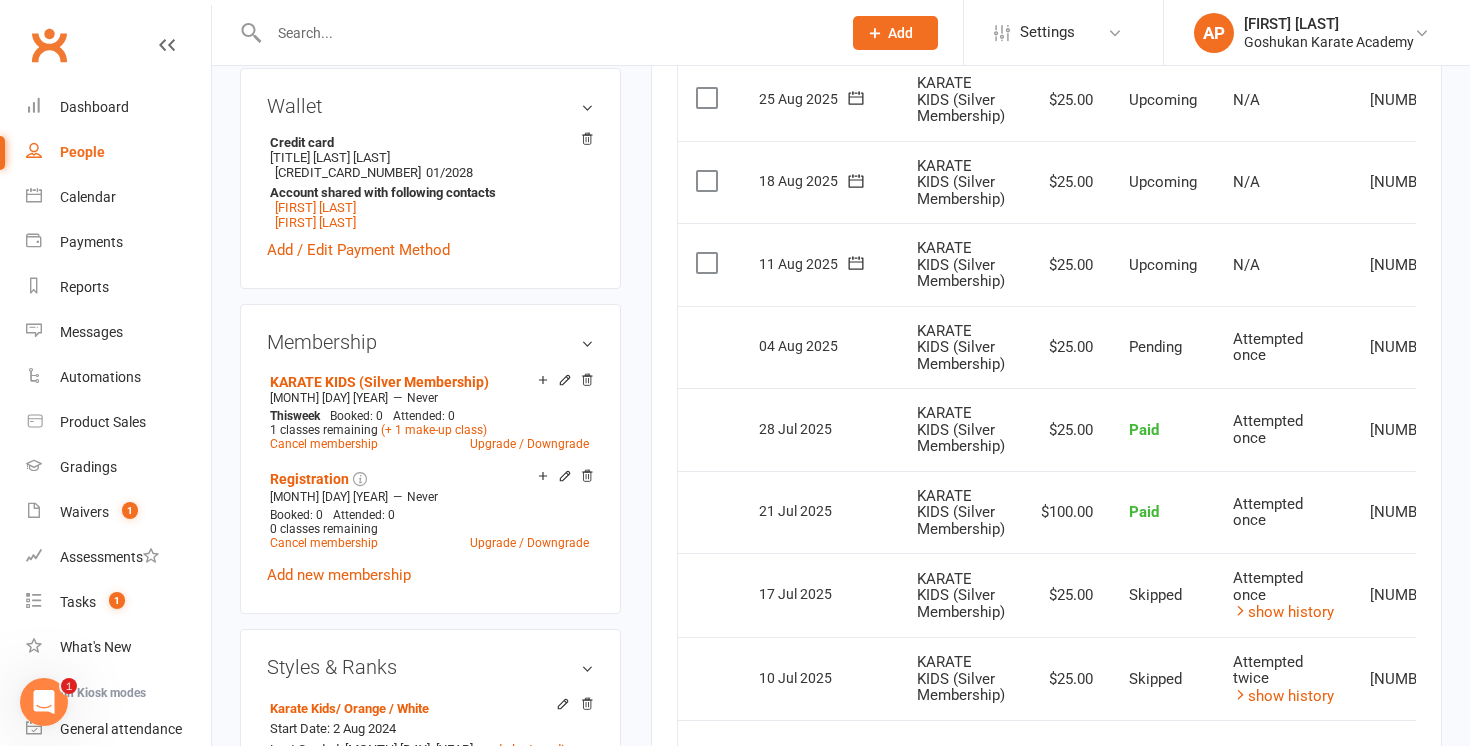 scroll, scrollTop: 0, scrollLeft: 0, axis: both 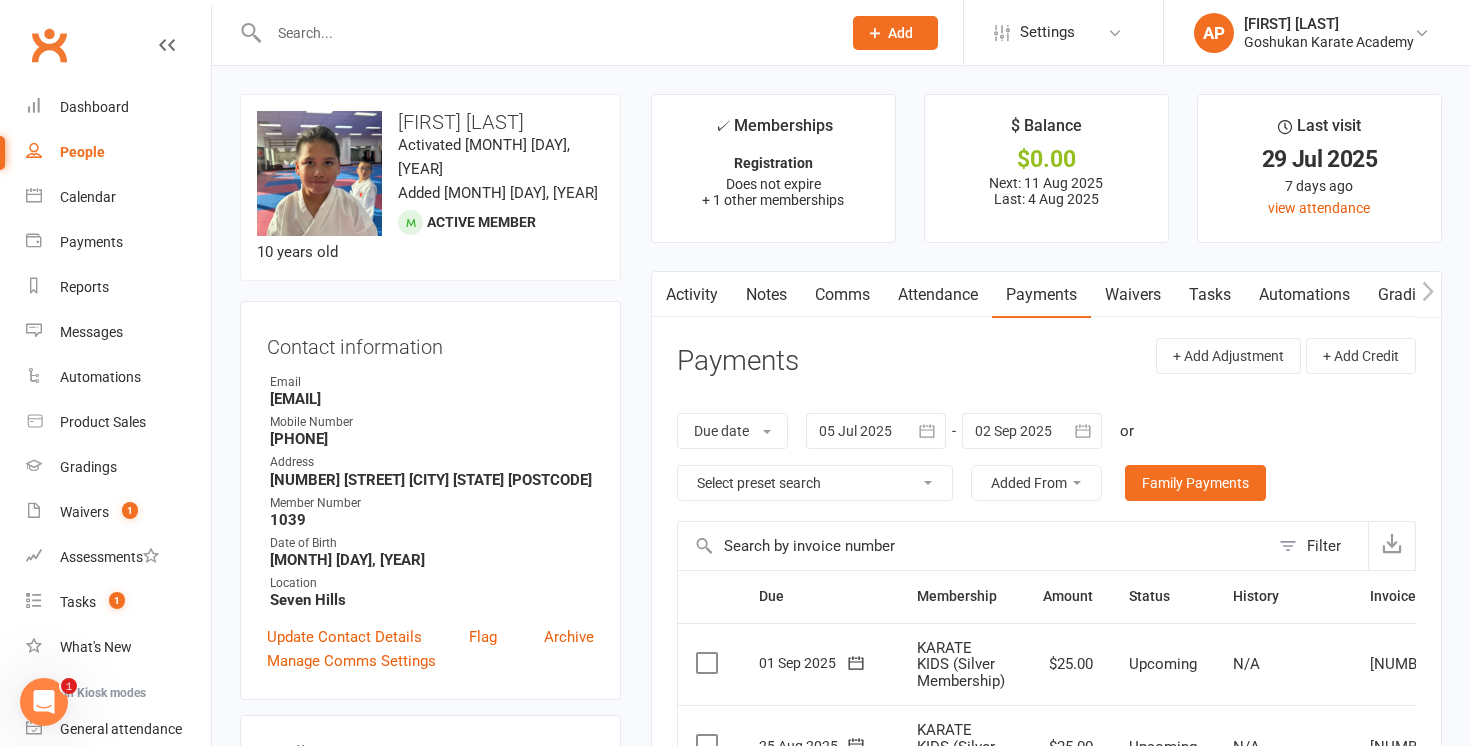 click at bounding box center (545, 33) 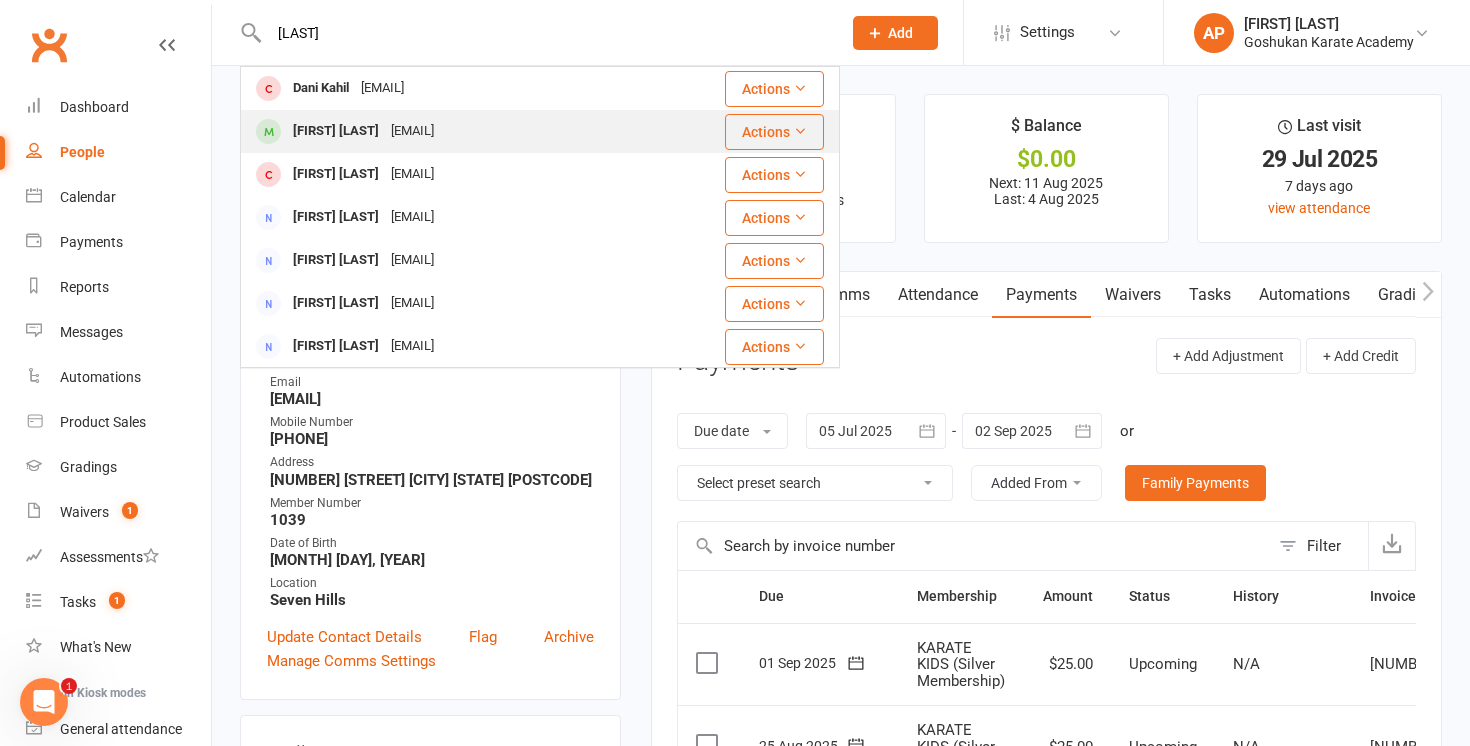 type on "[LAST]" 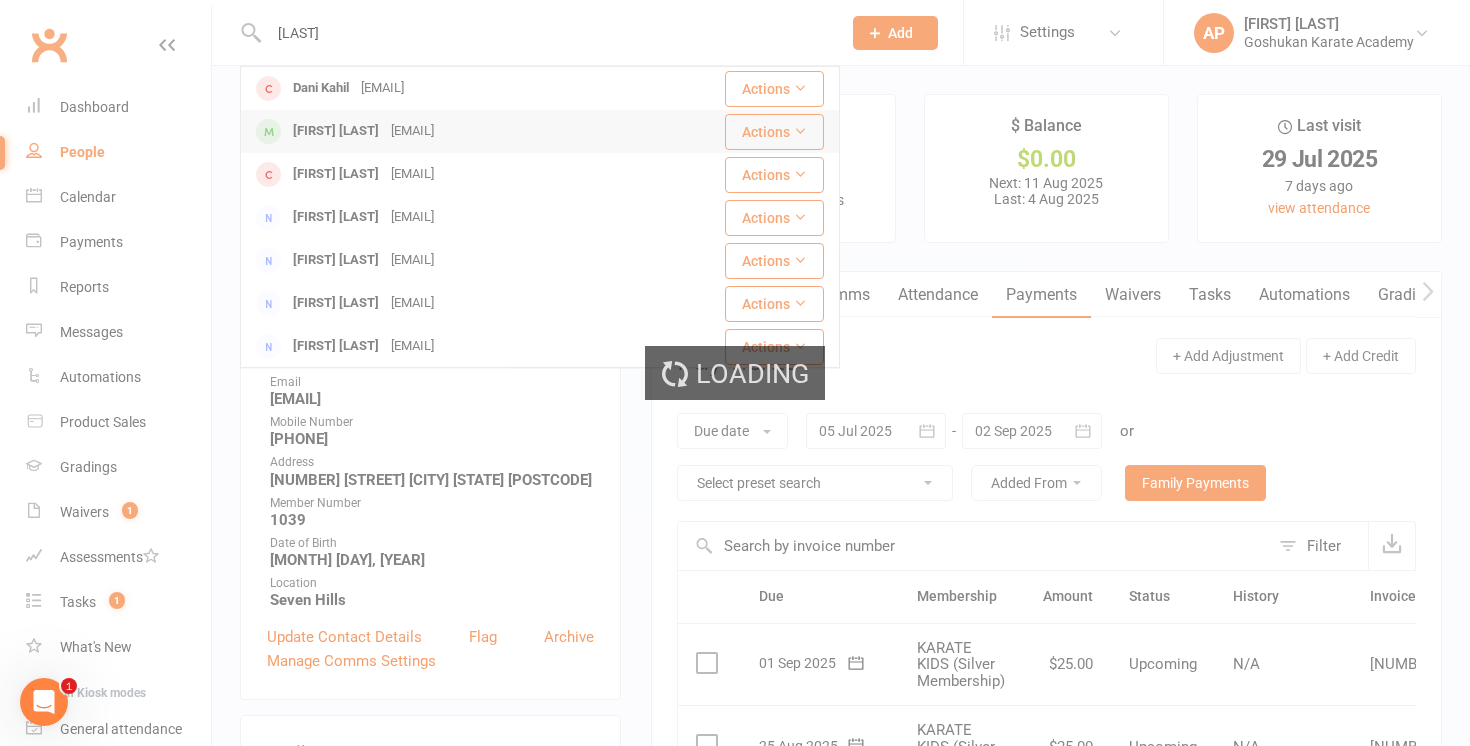 type 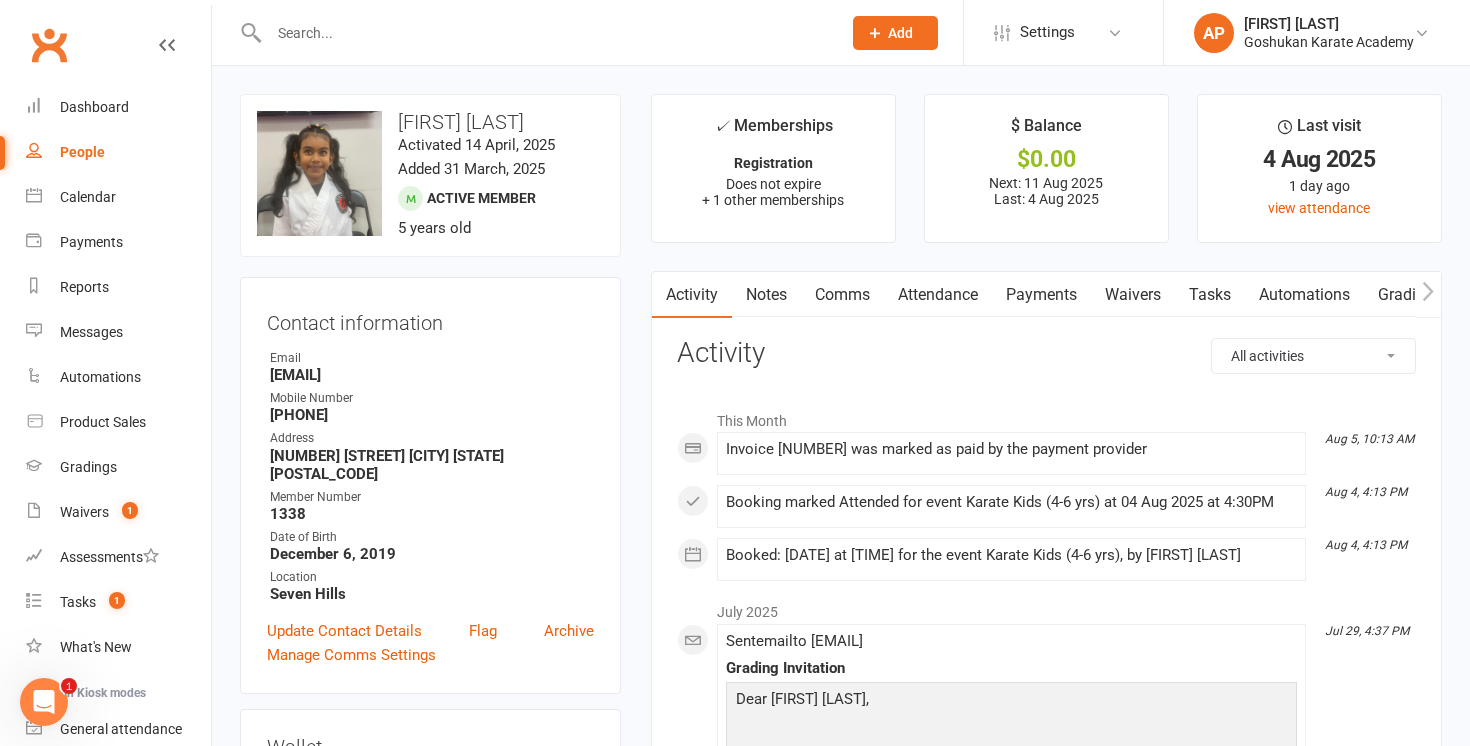 click on "Payments" at bounding box center (1041, 295) 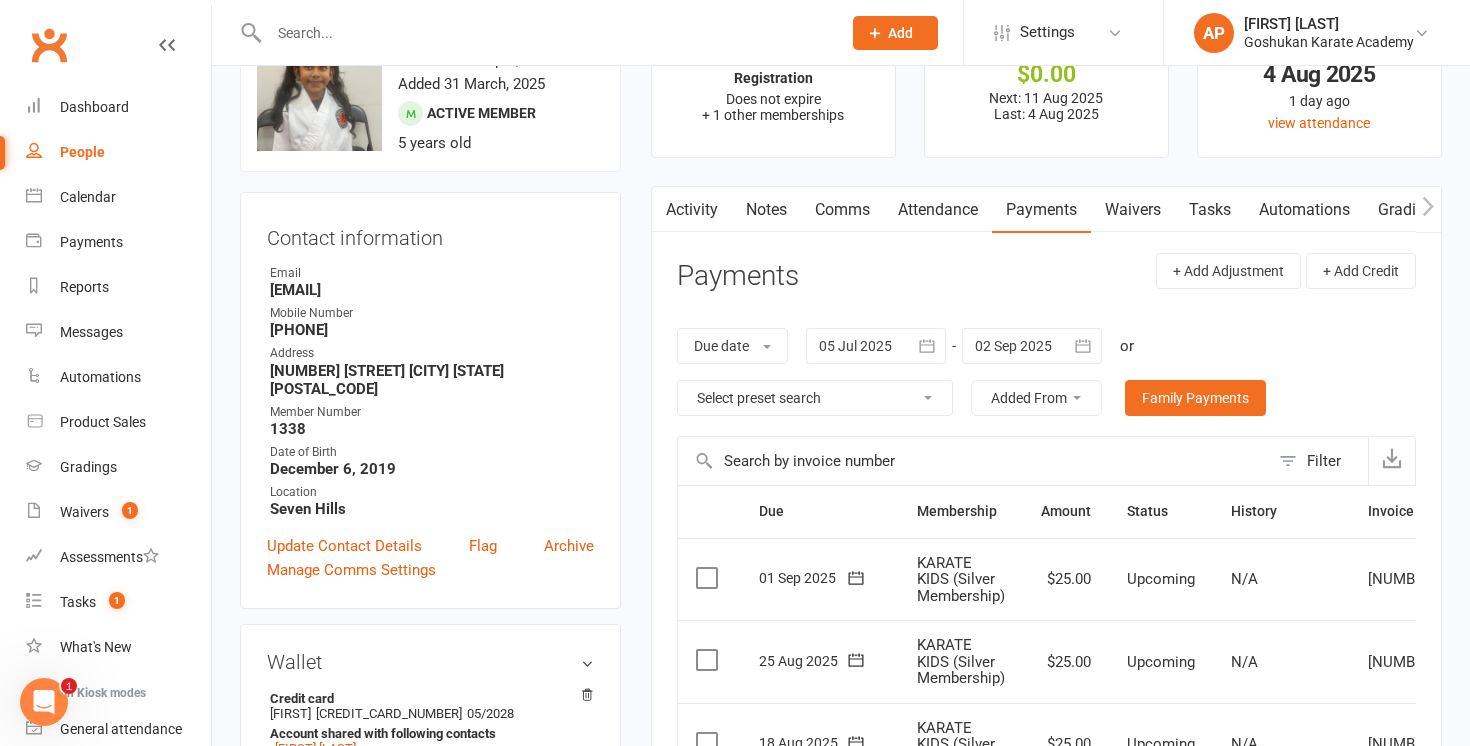 scroll, scrollTop: 0, scrollLeft: 0, axis: both 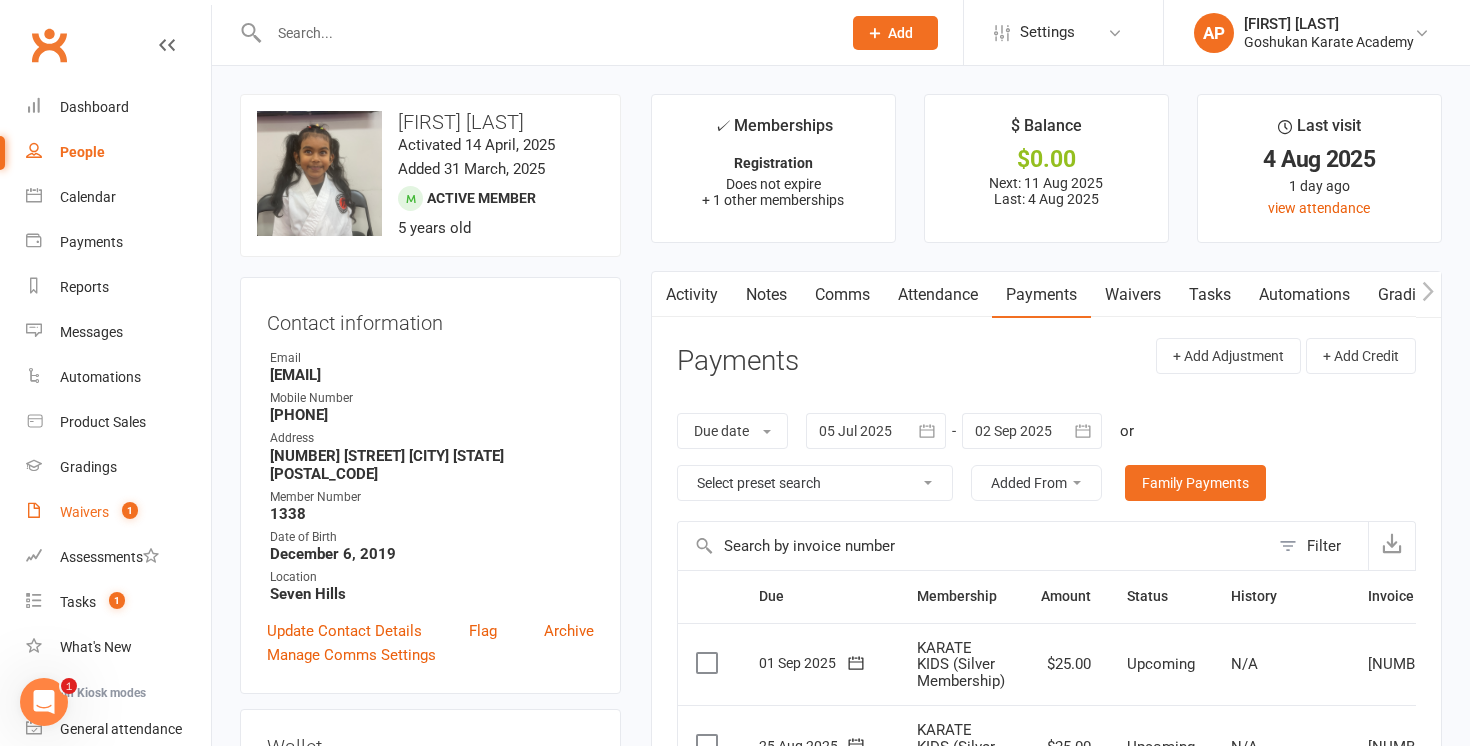 click on "Waivers   1" at bounding box center (118, 512) 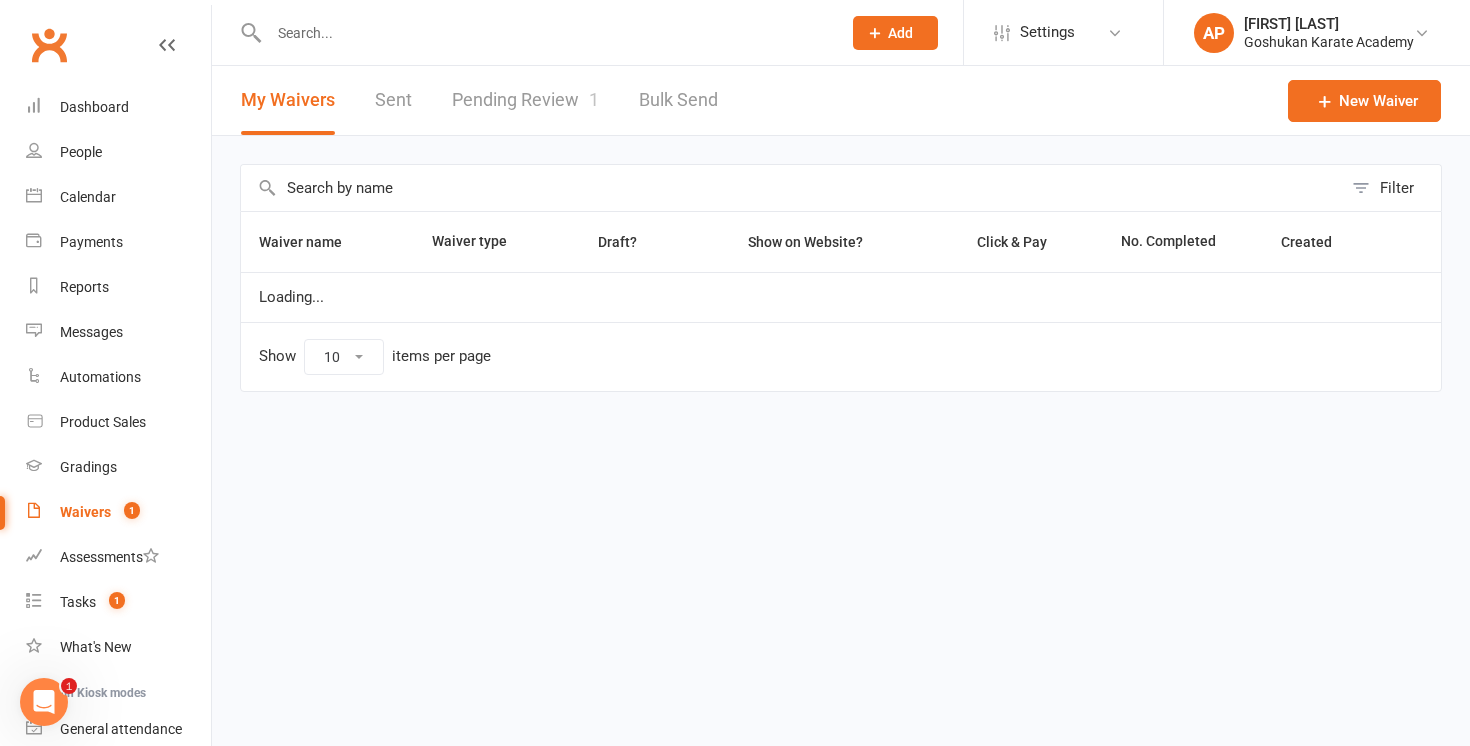click on "Pending Review 1" at bounding box center (525, 100) 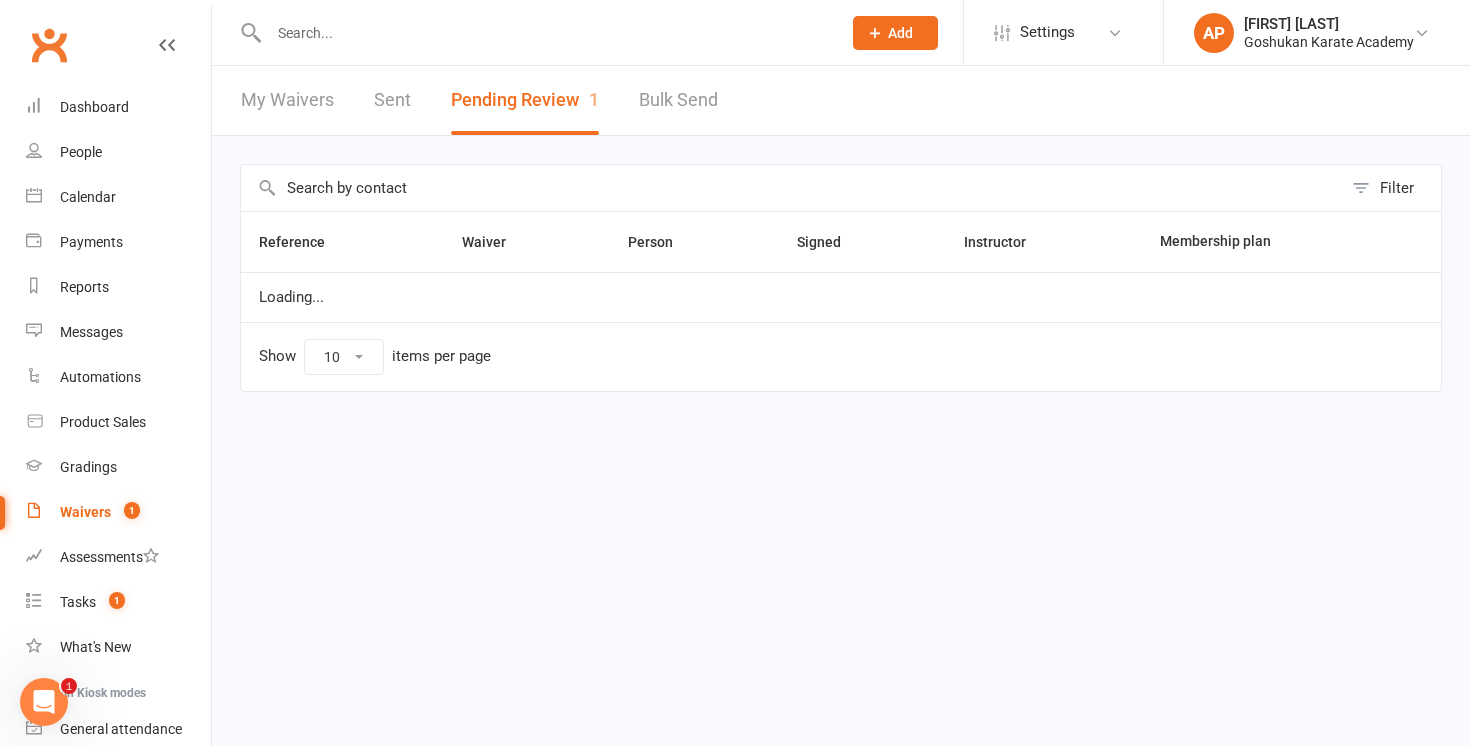 select on "50" 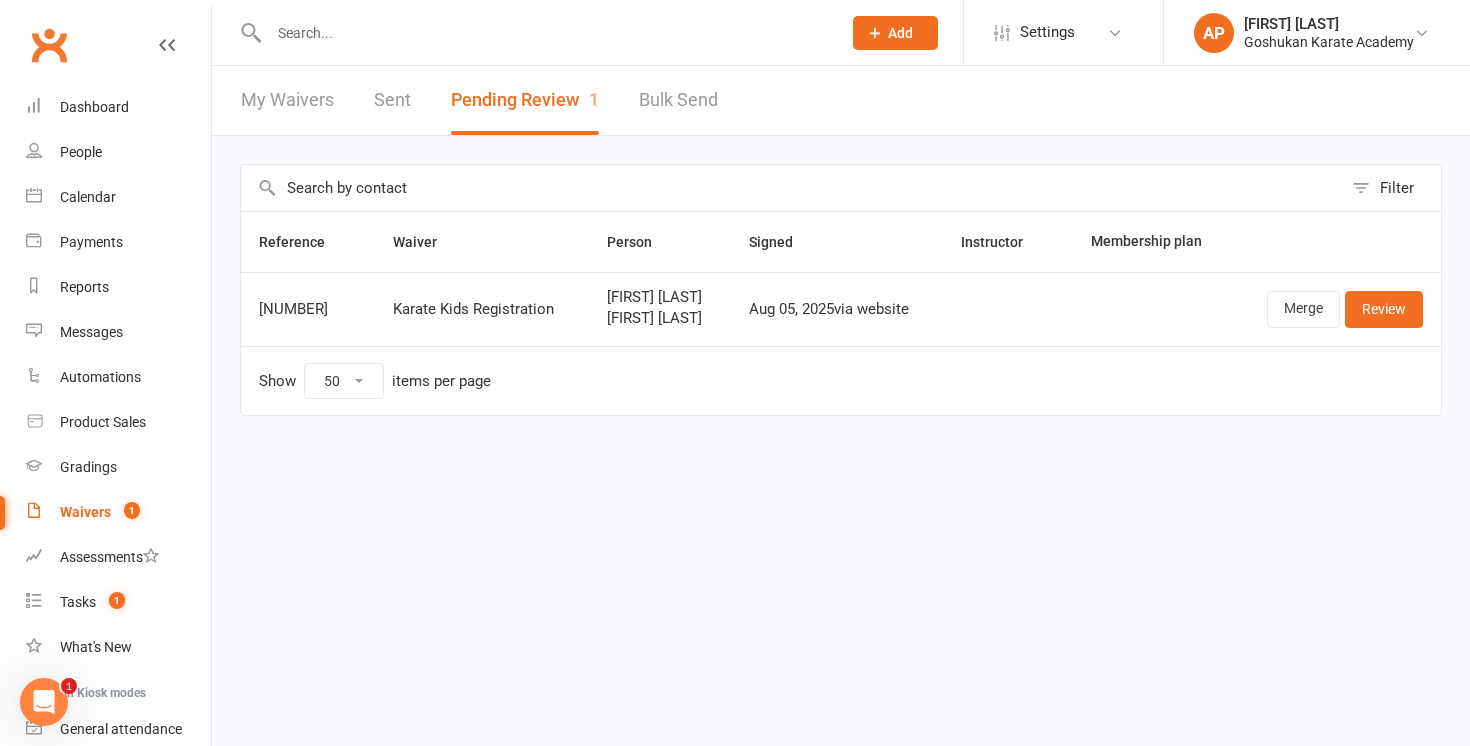 click at bounding box center [545, 33] 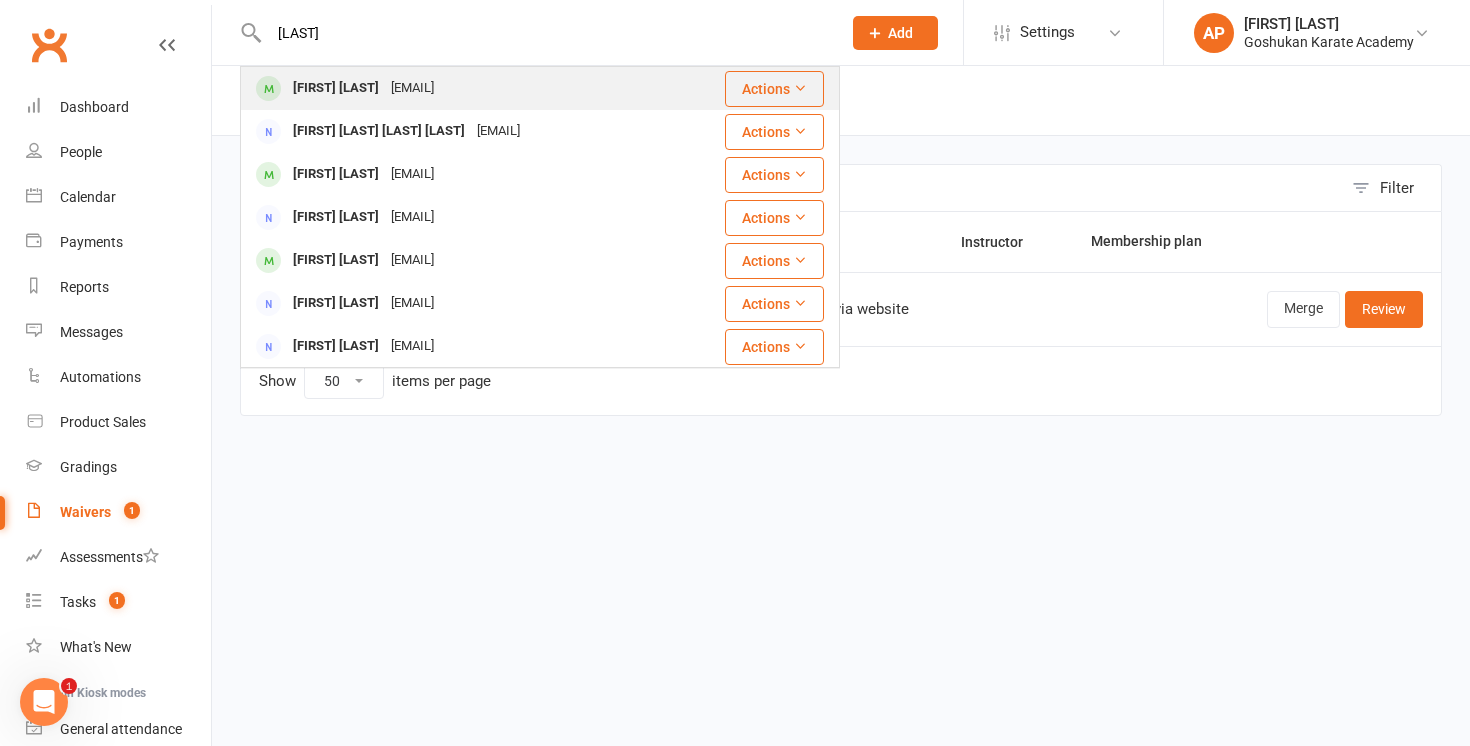 type on "[LAST]" 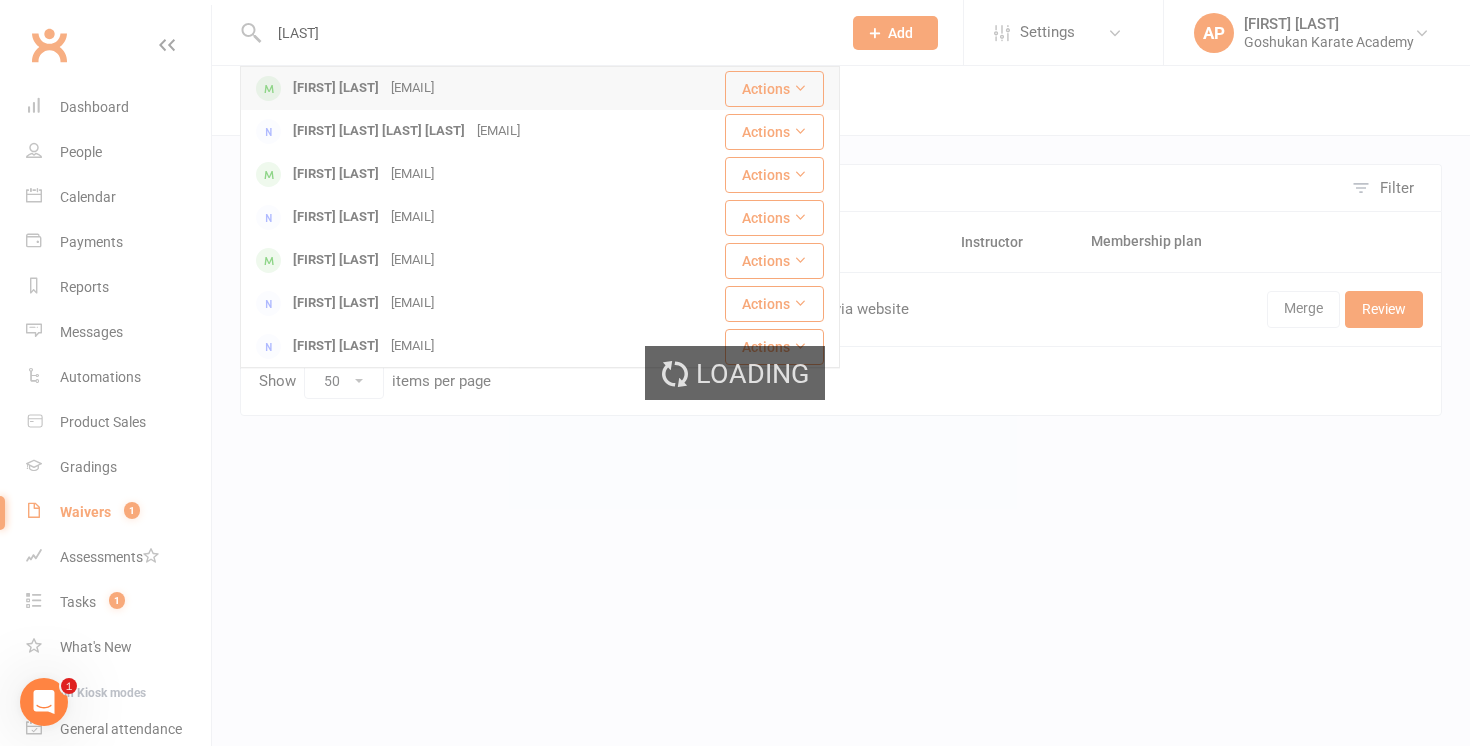 type 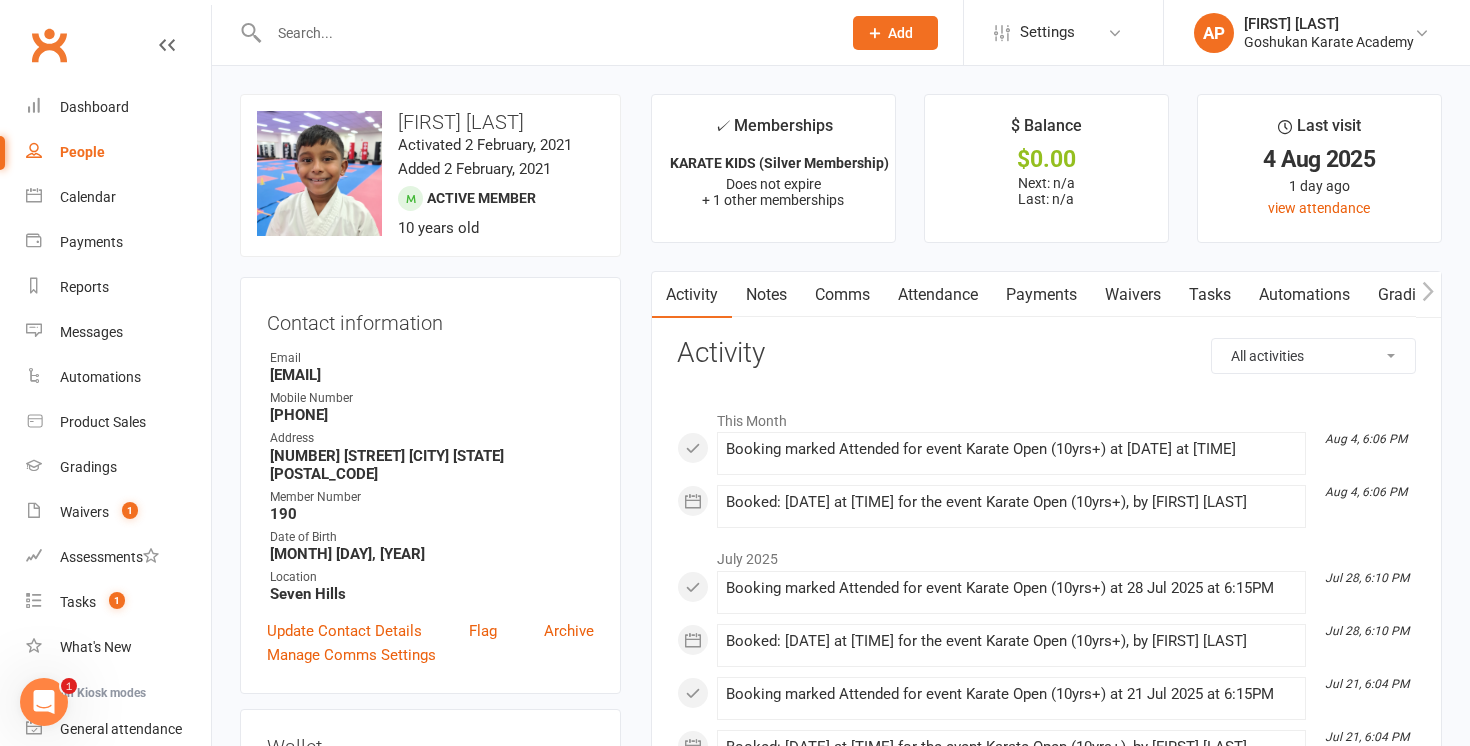 click at bounding box center (44, 702) 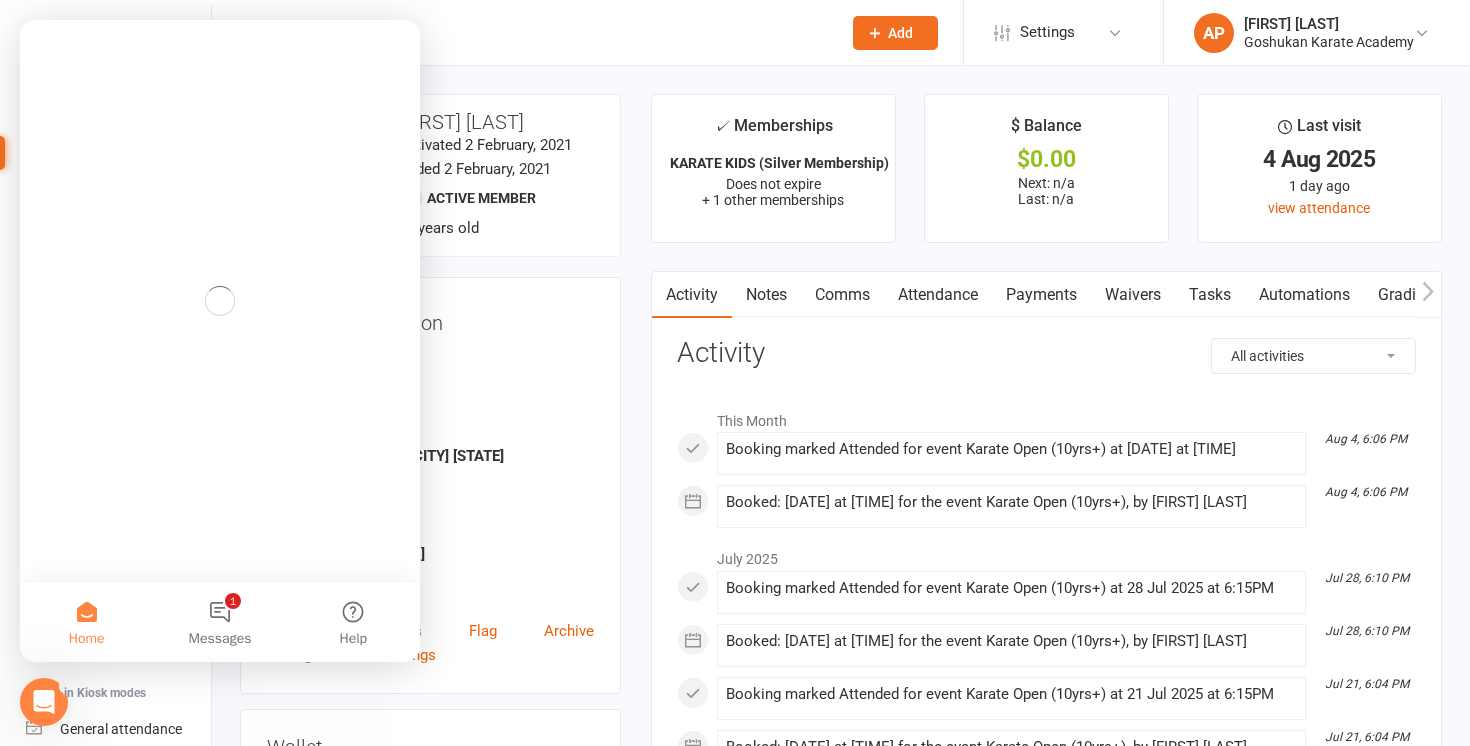 scroll, scrollTop: 0, scrollLeft: 0, axis: both 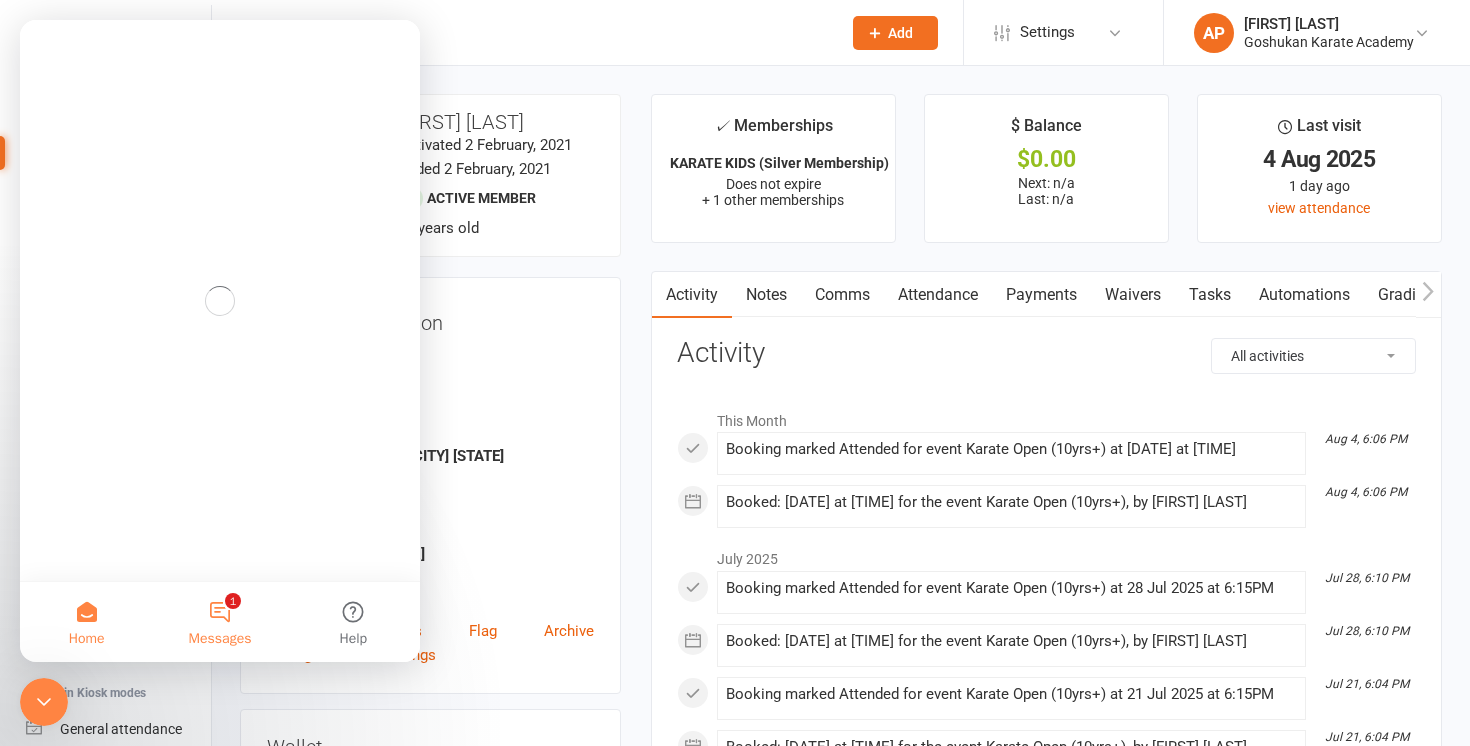 click on "1 Messages" at bounding box center [219, 622] 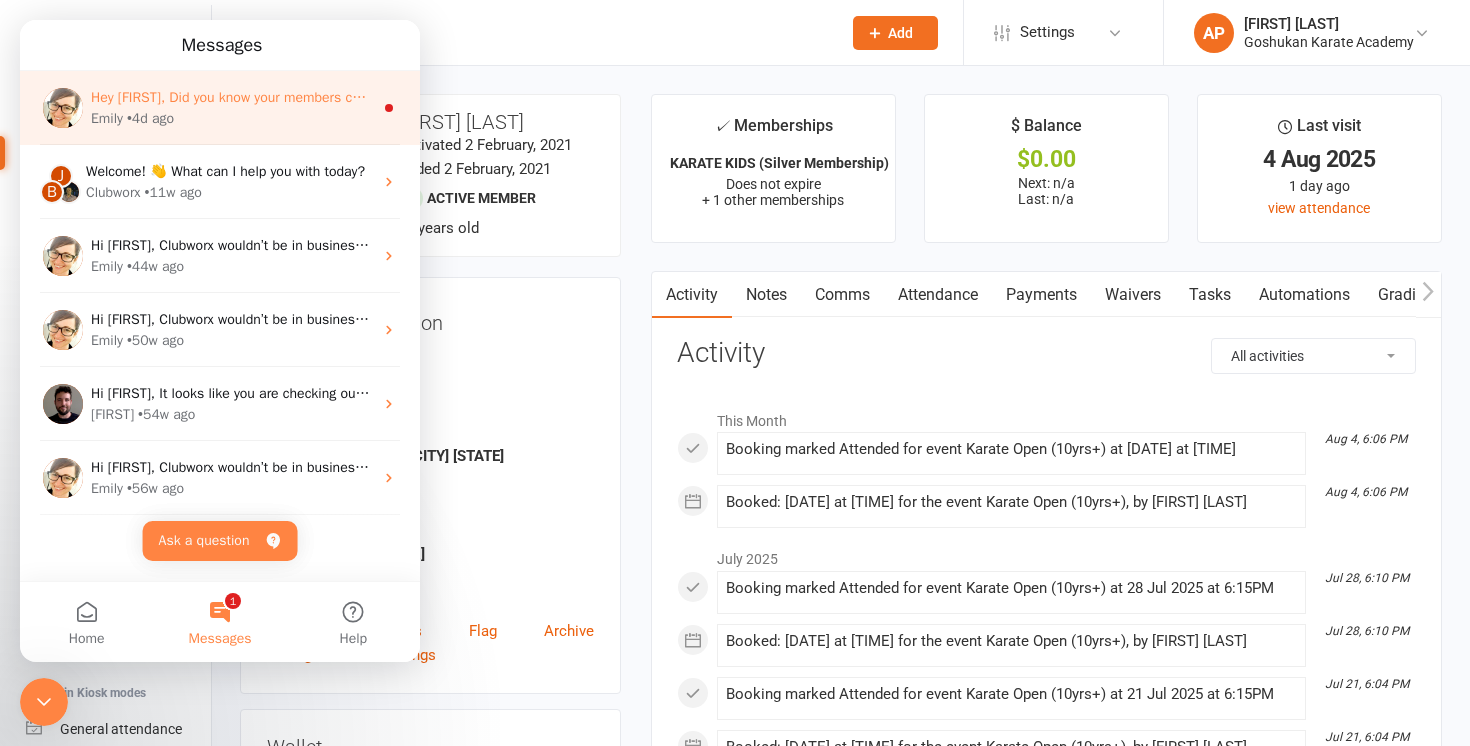 click on "[FIRST] •  4d ago" at bounding box center [232, 118] 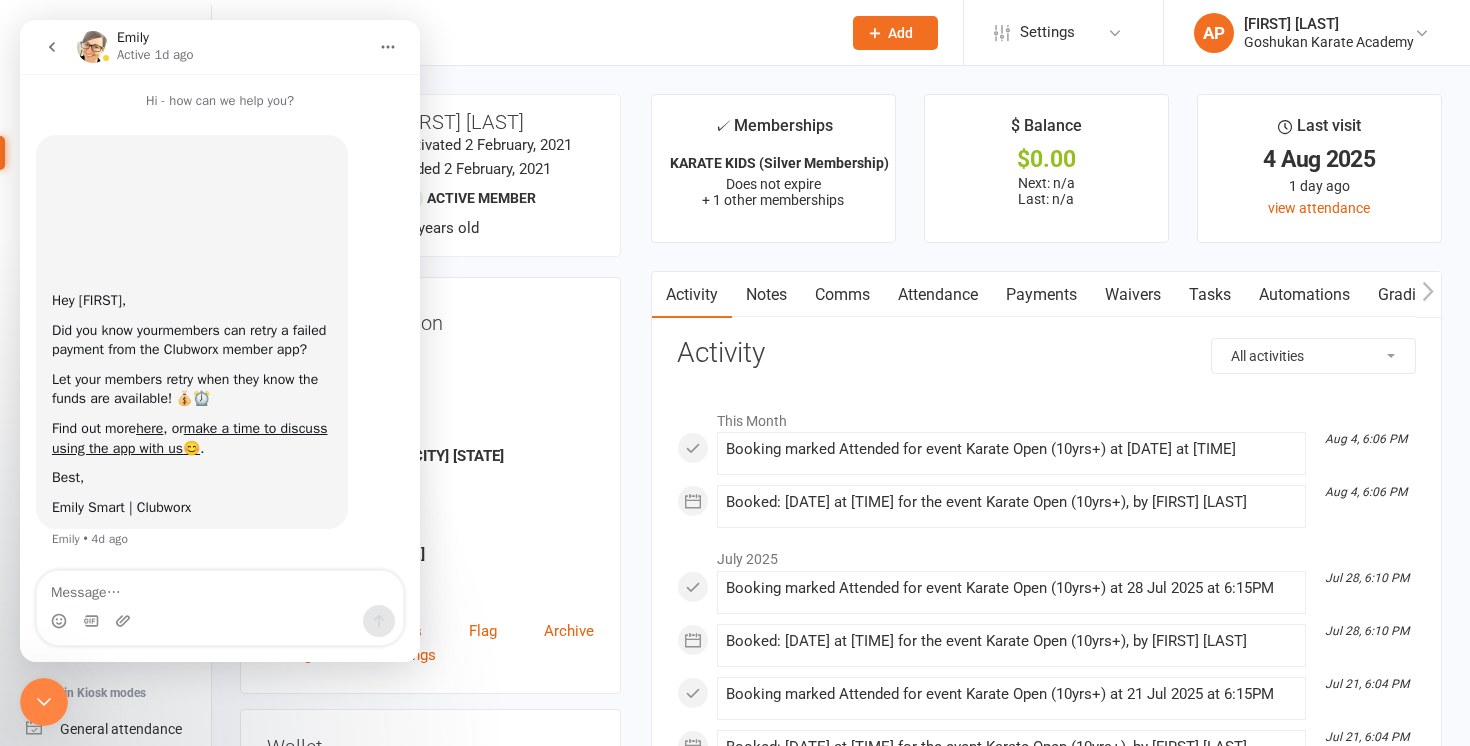 scroll, scrollTop: 20, scrollLeft: 0, axis: vertical 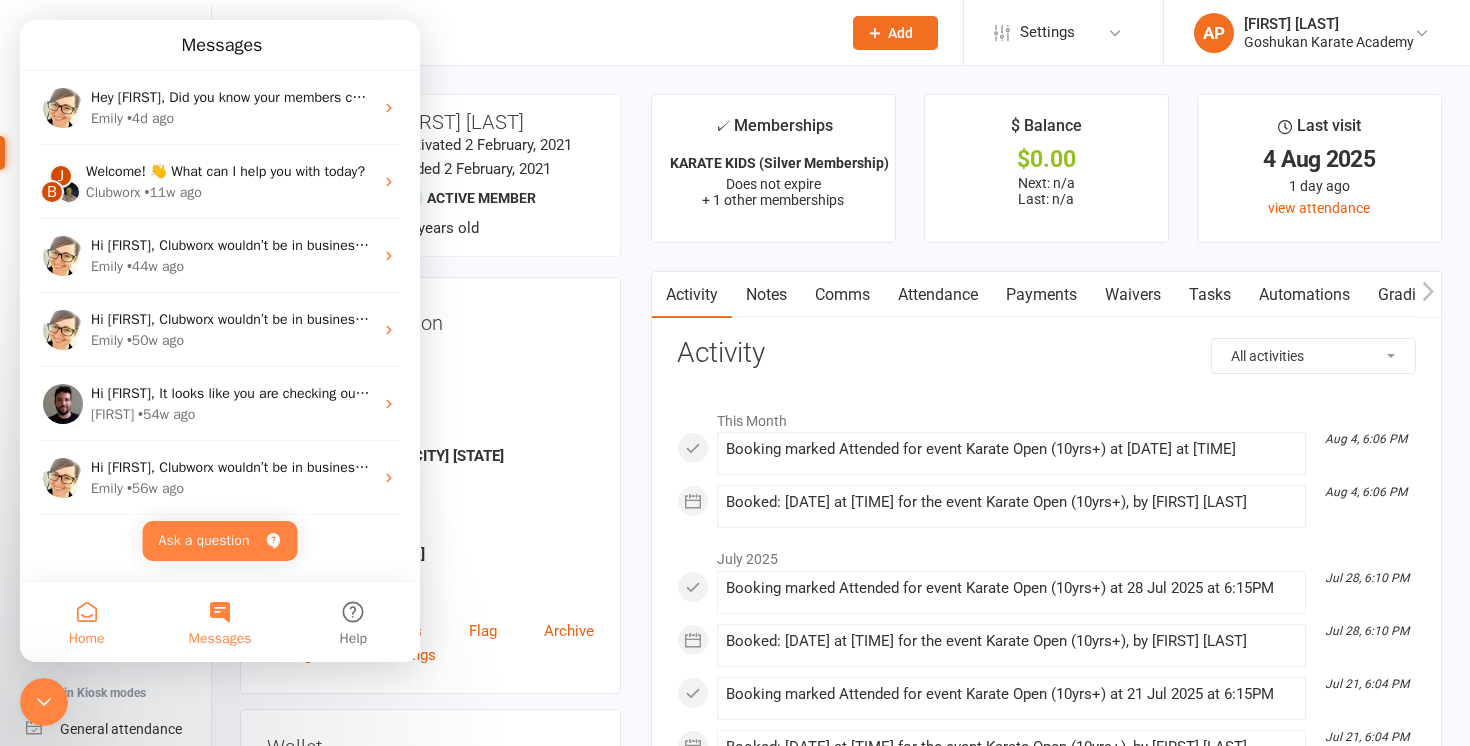 click on "Home" at bounding box center (86, 622) 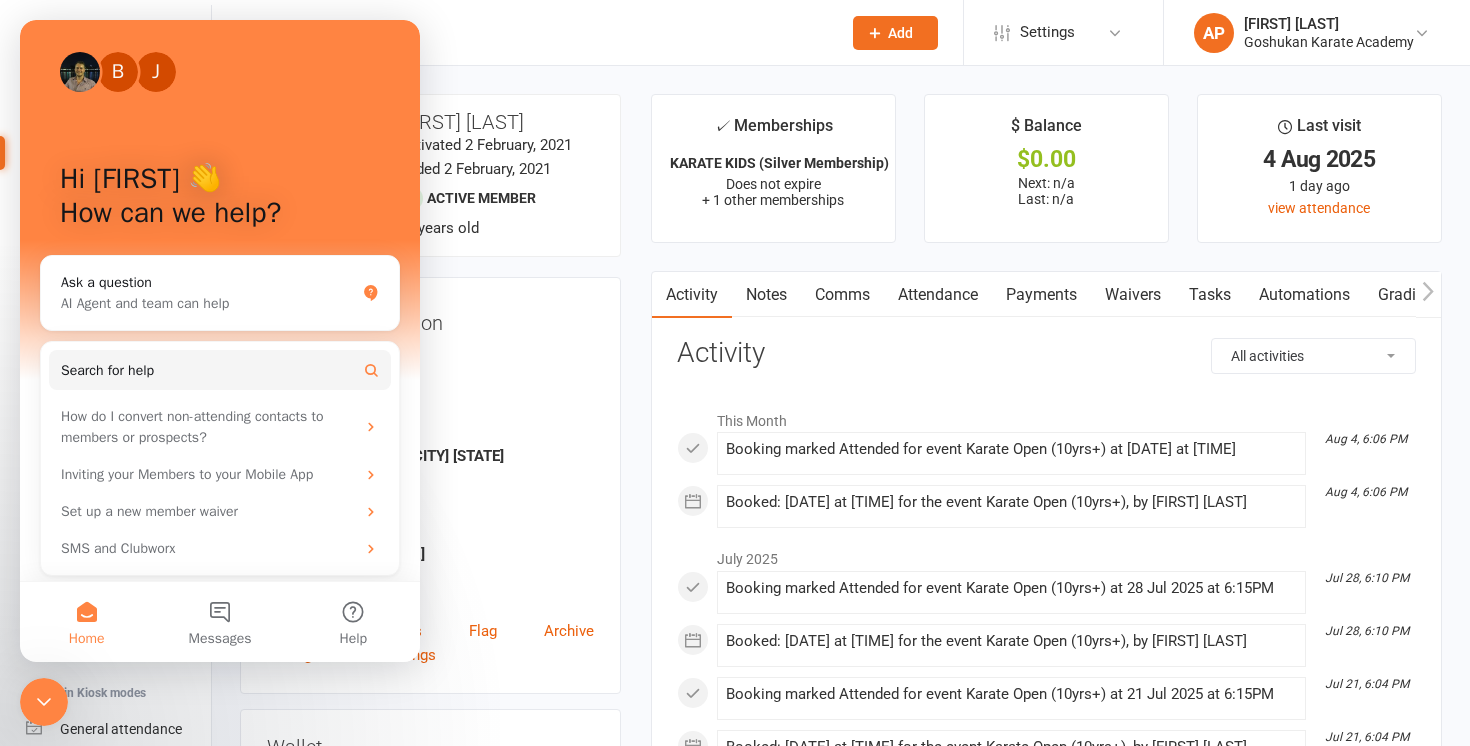 click on "Dashboard People Calendar Payments Reports Messages   Automations   Product Sales Gradings   Waivers   1 Assessments  Tasks   1 What's New Check-in Kiosk modes General attendance Roll call Class check-in" at bounding box center [105, 463] 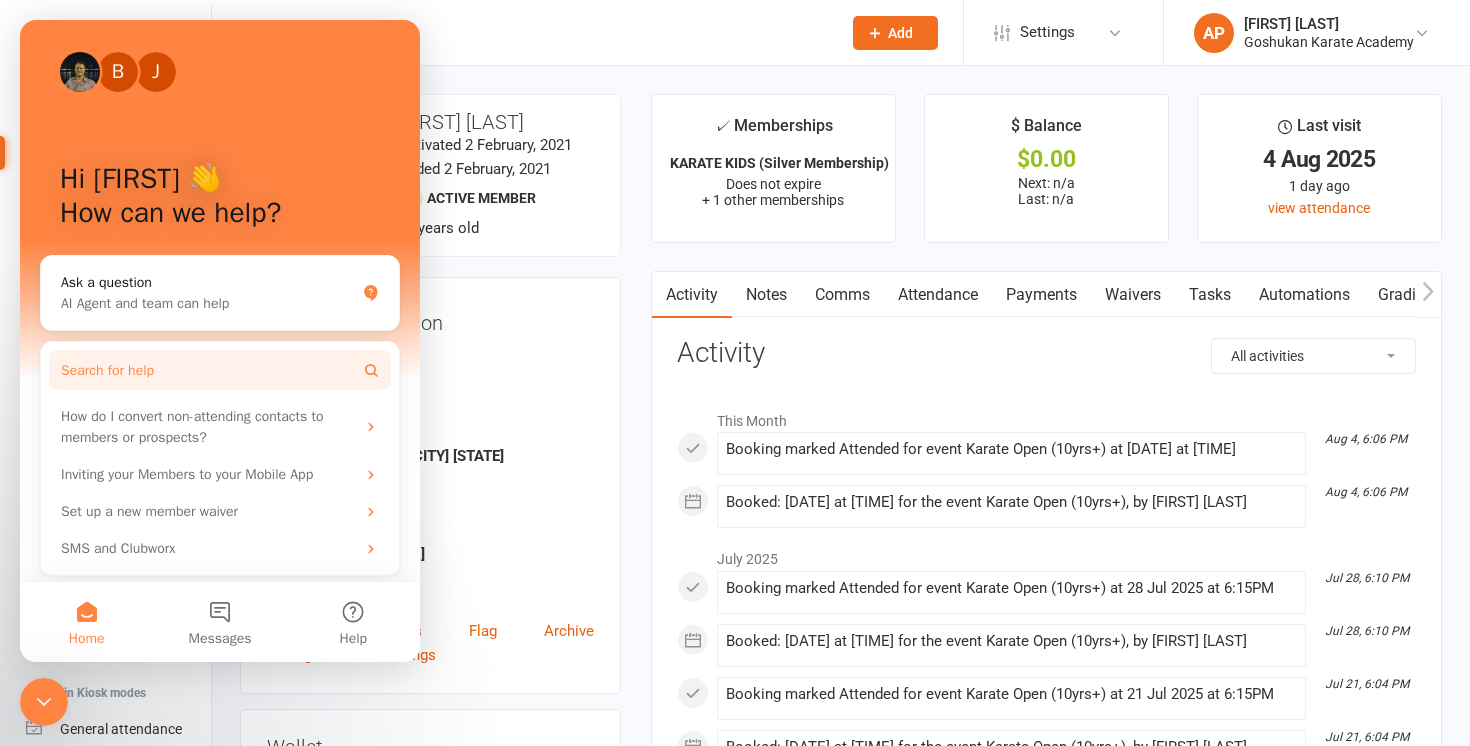scroll, scrollTop: 5, scrollLeft: 0, axis: vertical 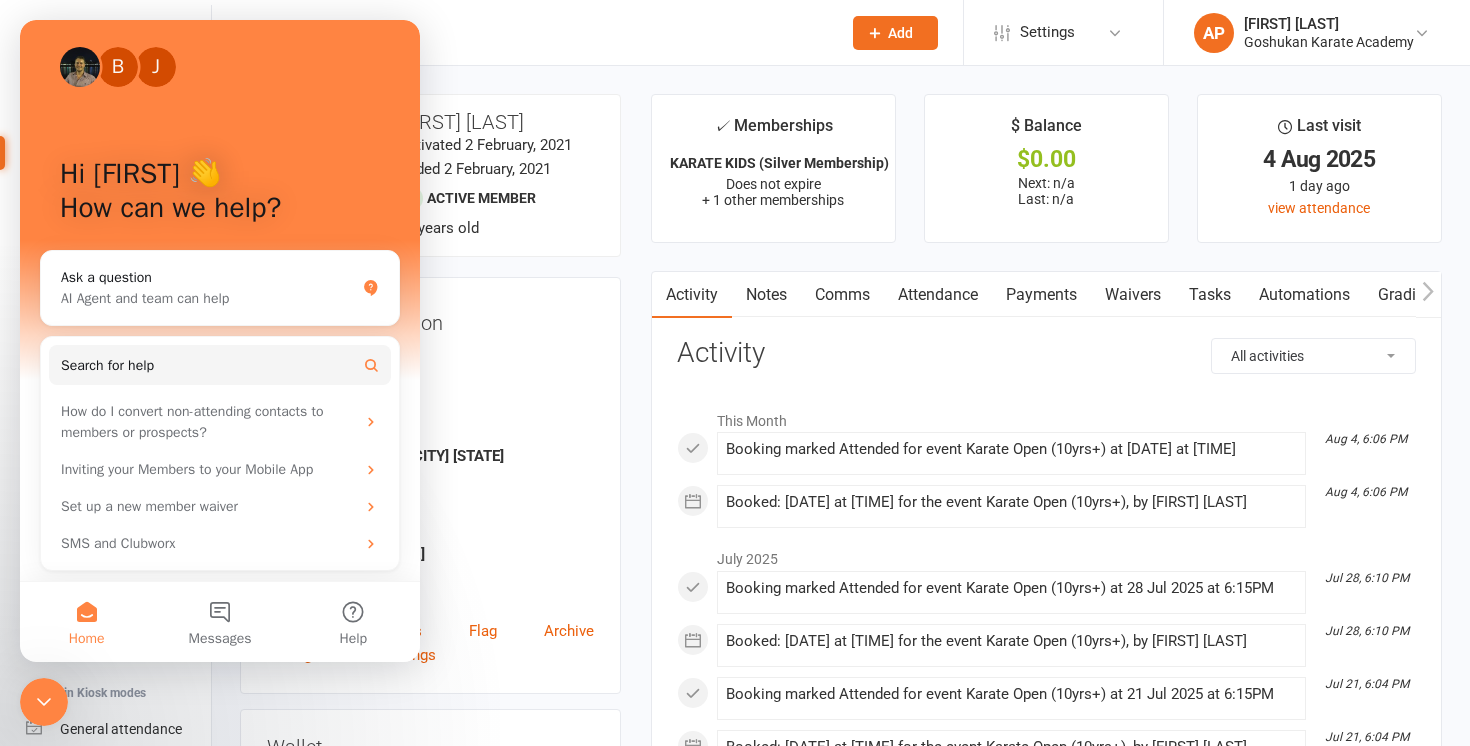 click 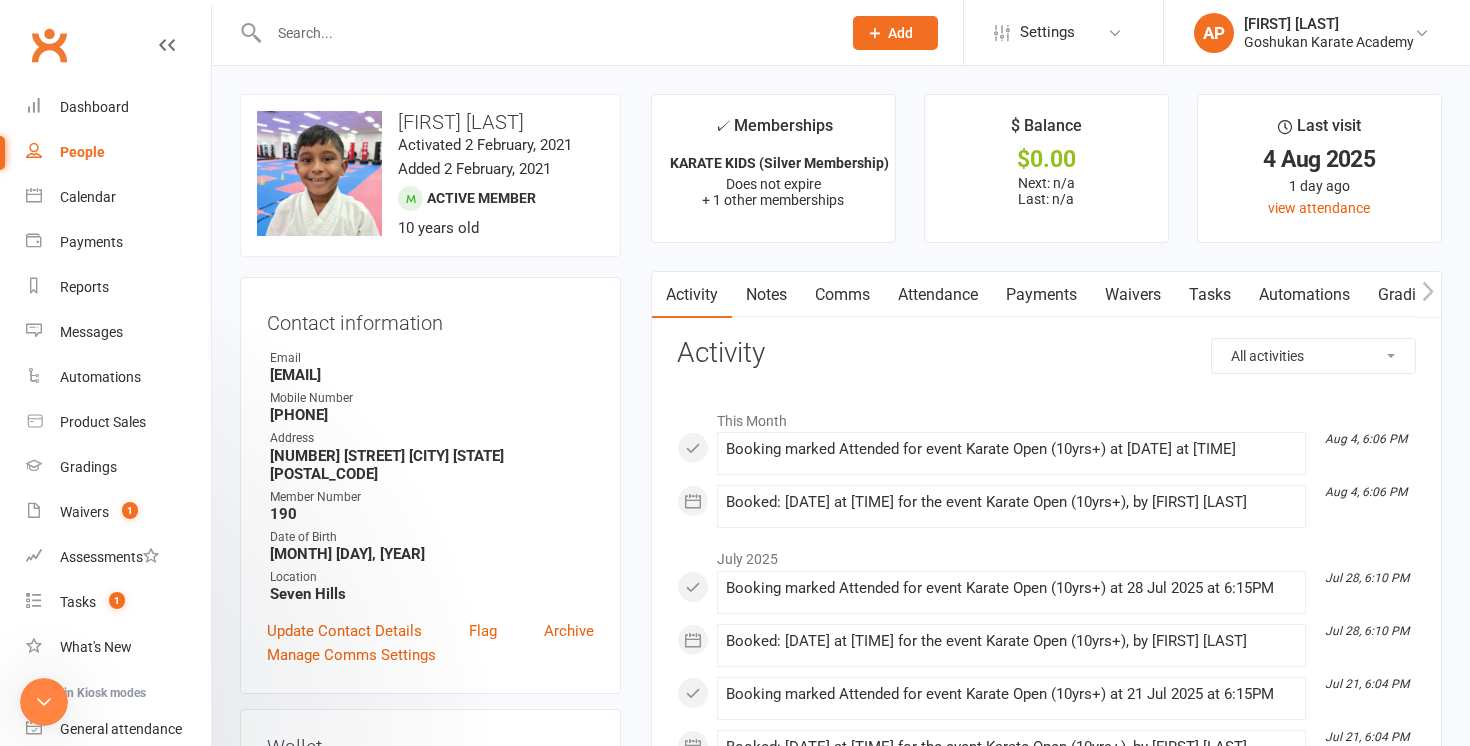 scroll, scrollTop: 0, scrollLeft: 0, axis: both 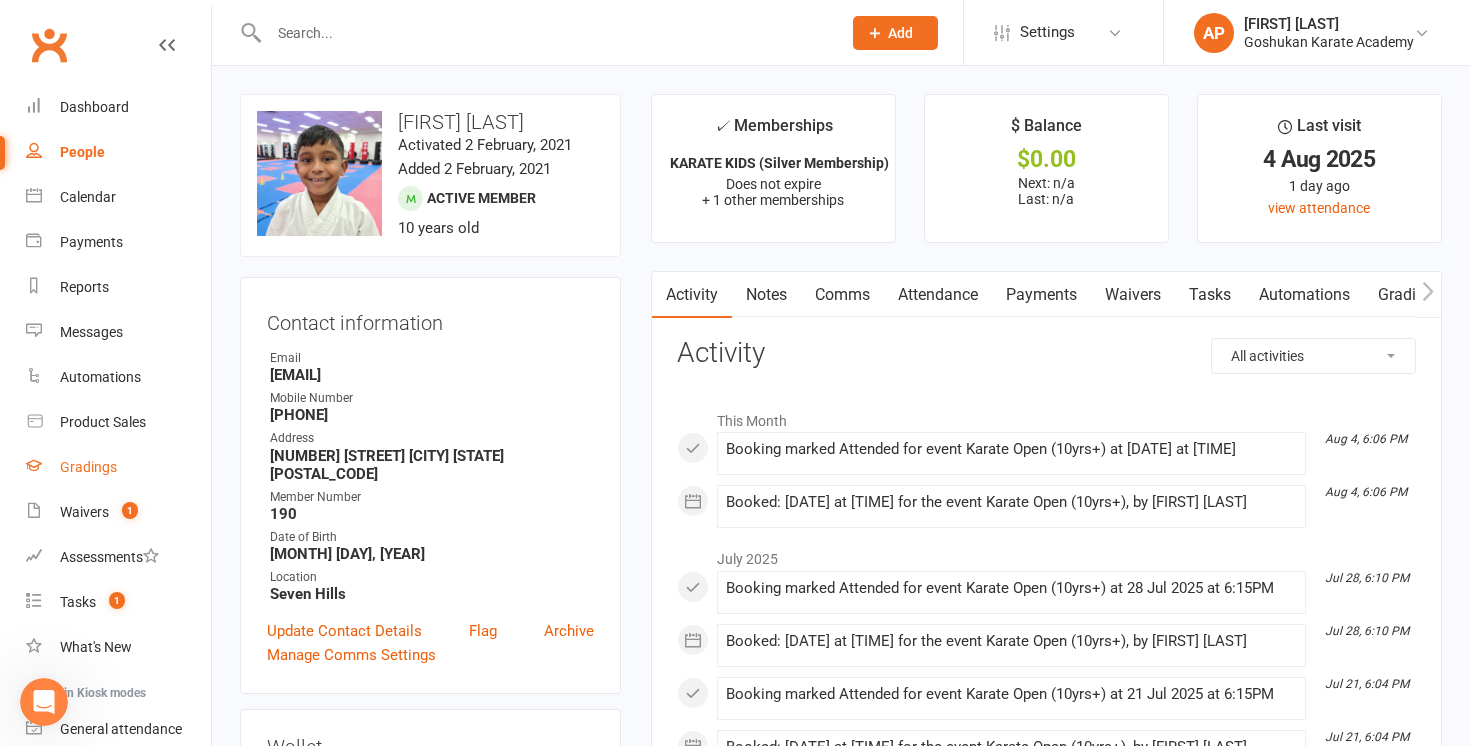 click on "Gradings" at bounding box center (118, 467) 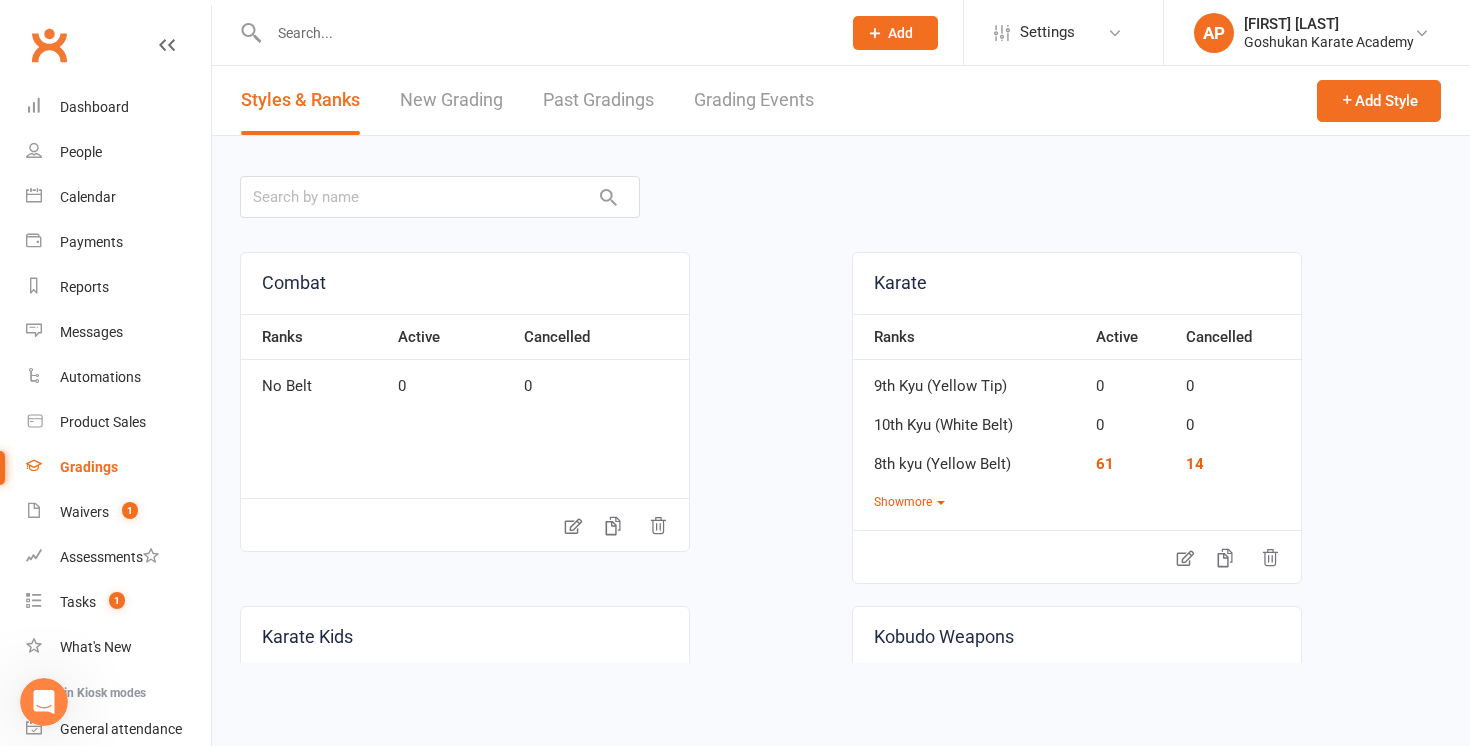 click on "New Grading" at bounding box center [451, 100] 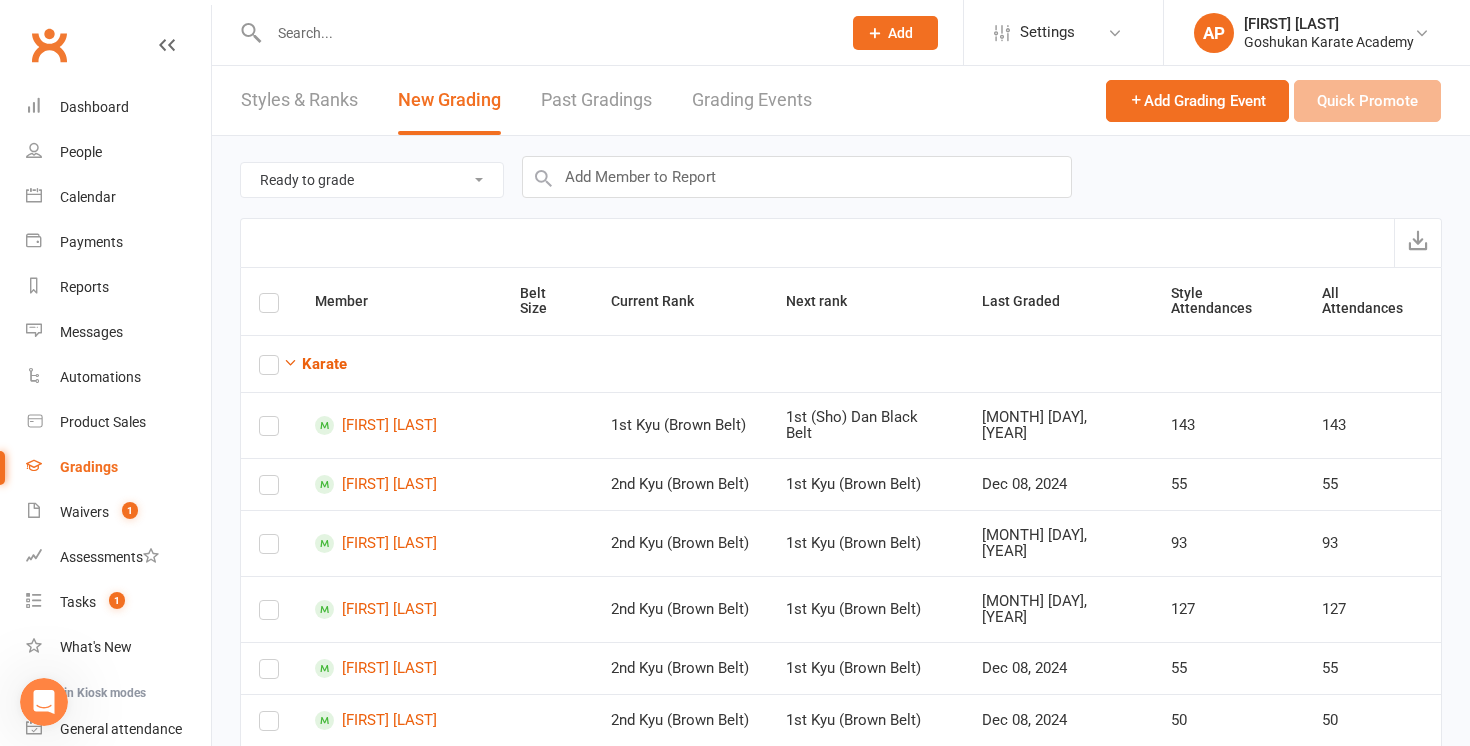 click on "Past Gradings" at bounding box center (596, 100) 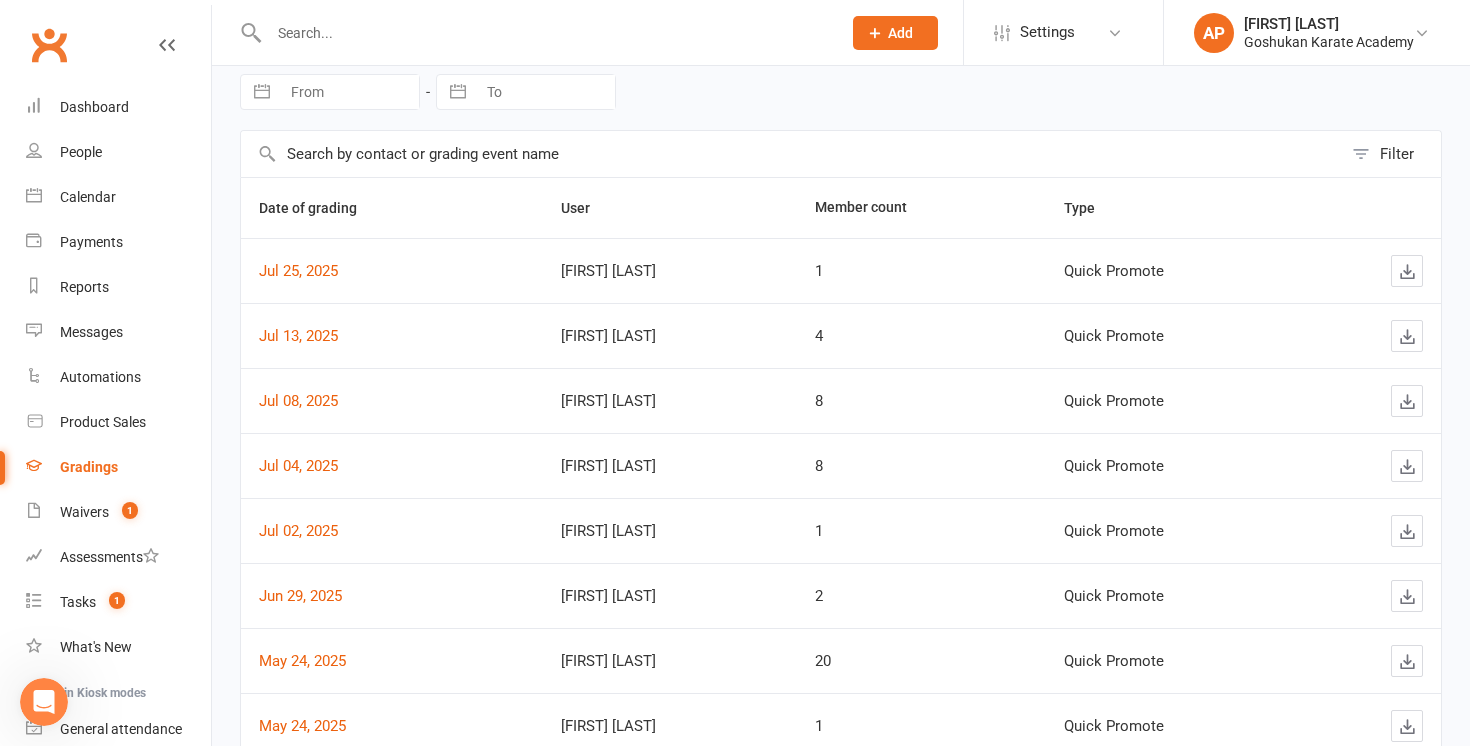 scroll, scrollTop: 0, scrollLeft: 0, axis: both 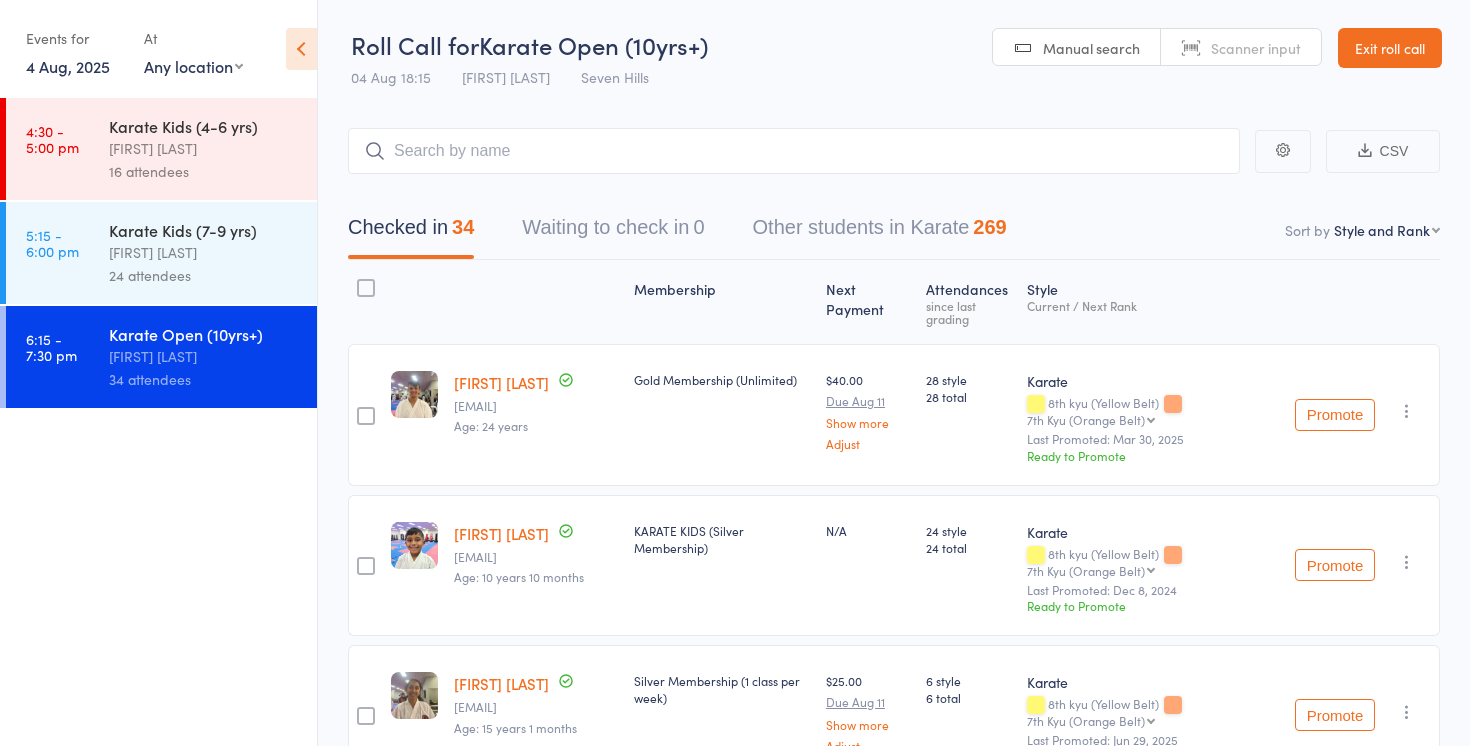 select on "10" 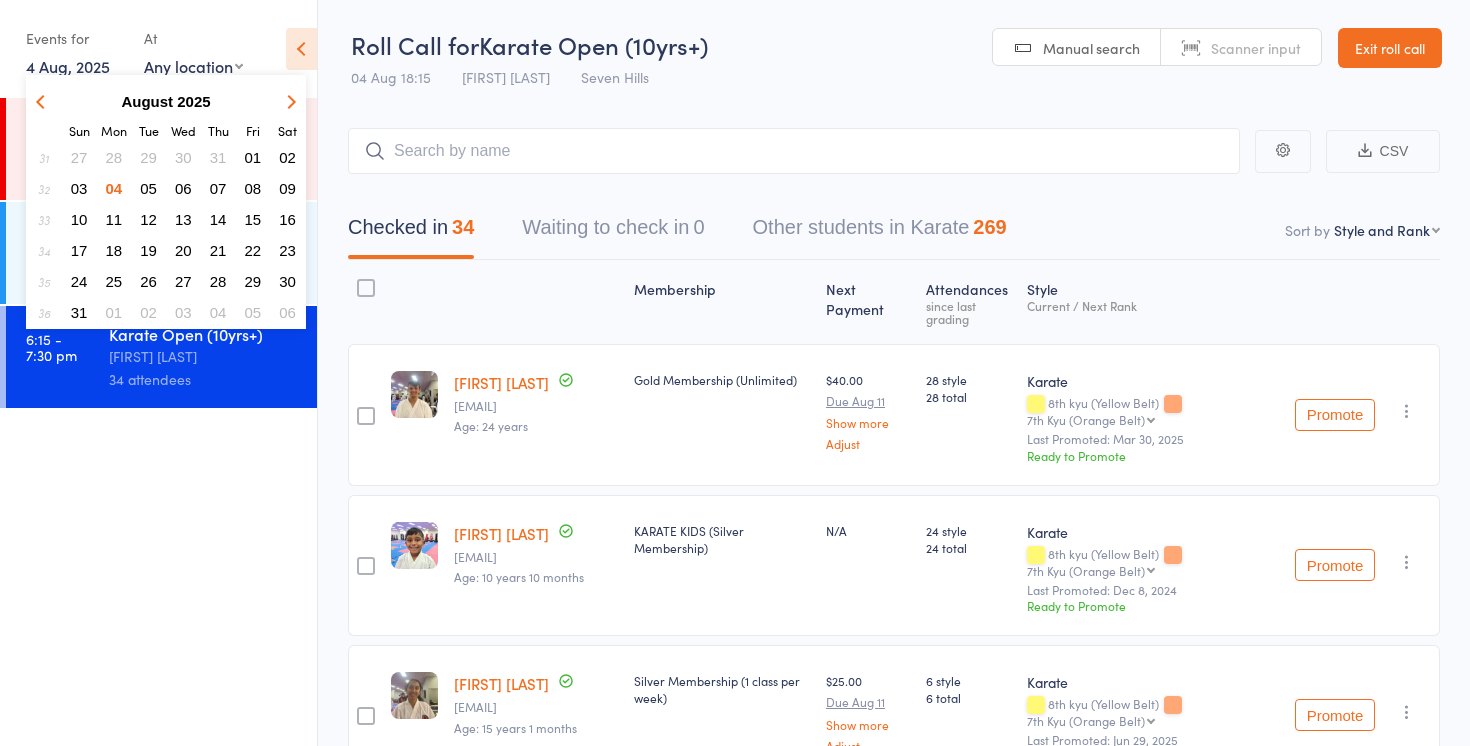 click on "05" at bounding box center [148, 188] 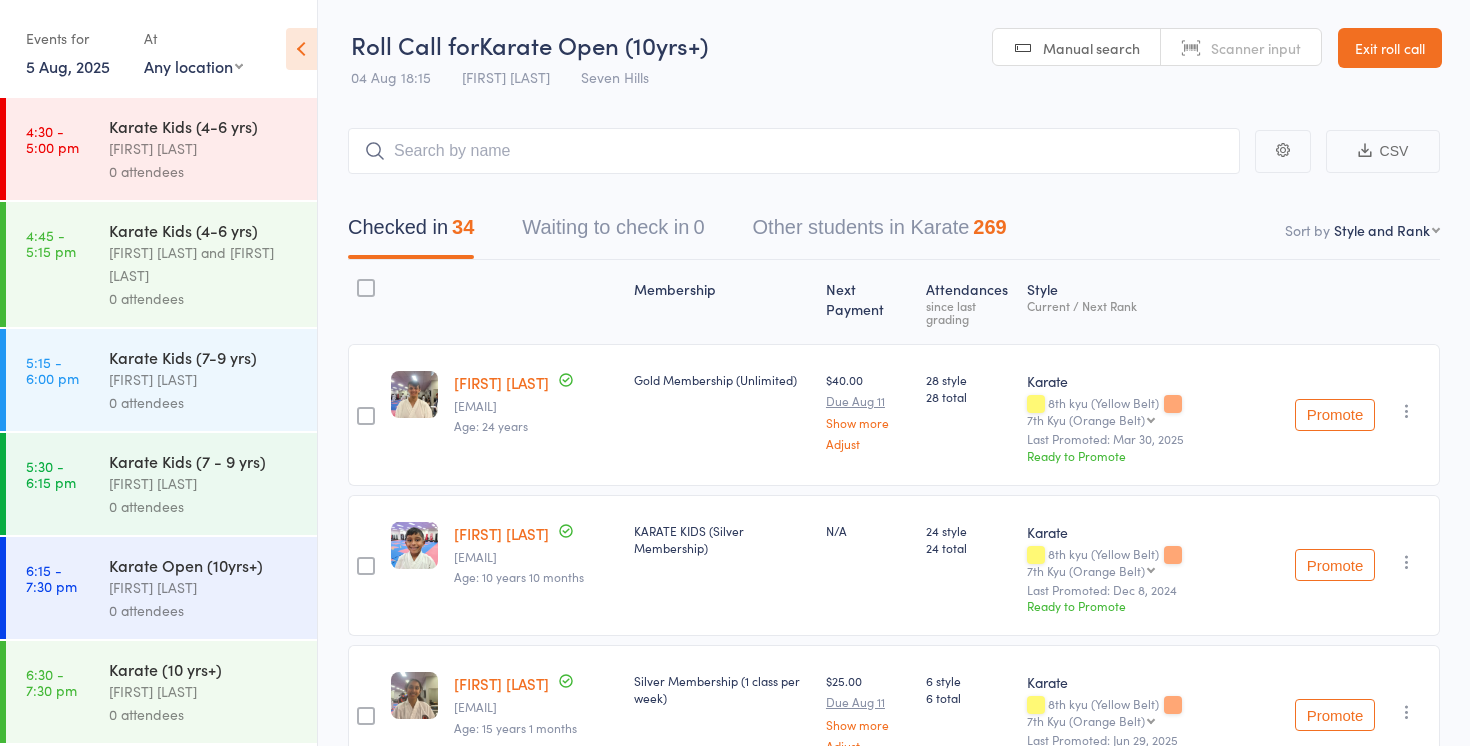click on "[FIRST] [LAST]" at bounding box center [204, 148] 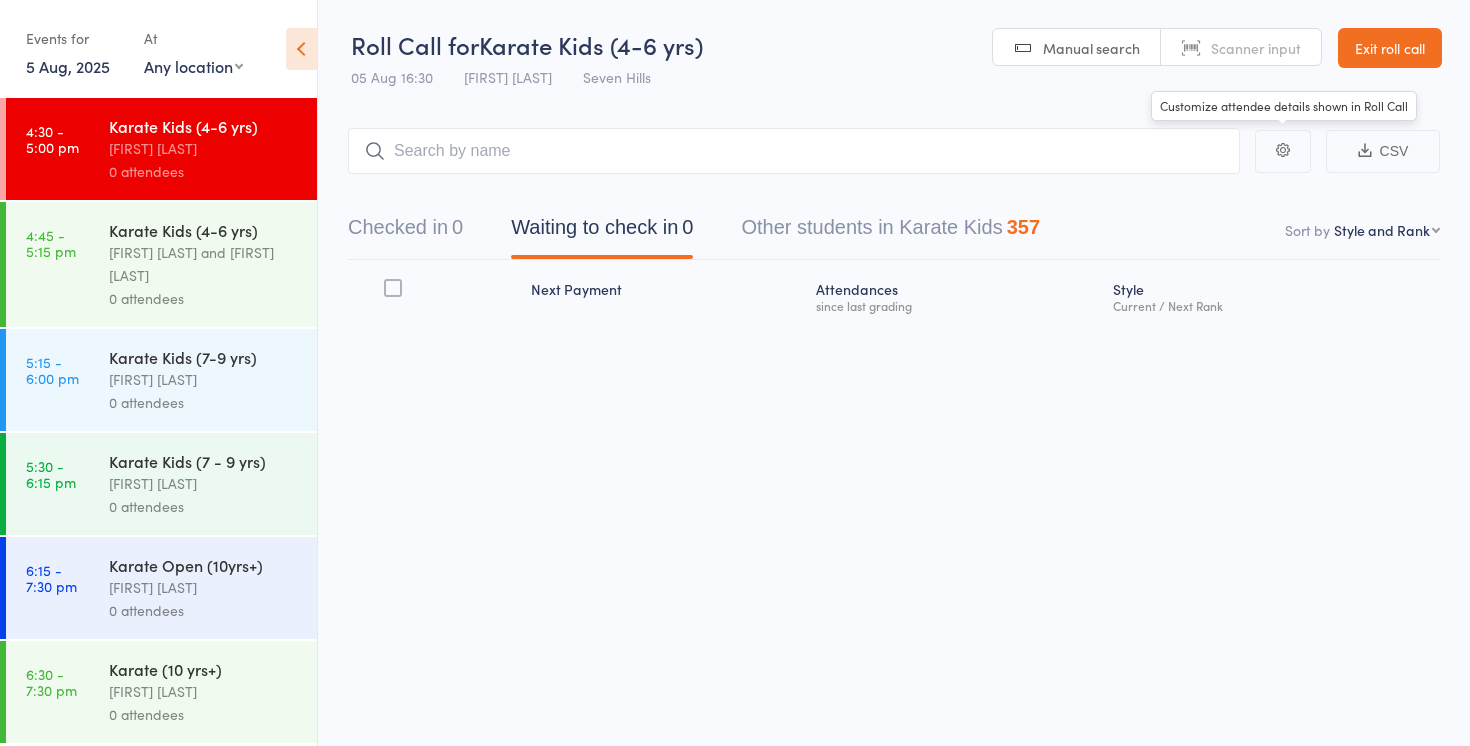 click on "First name Last name Birthday today? Behind on payments? Check in time Next payment date Next payment amount Membership name Membership expires Ready to grade Style and Rank Style attendance count All attendance count Last Promoted" at bounding box center (1387, 230) 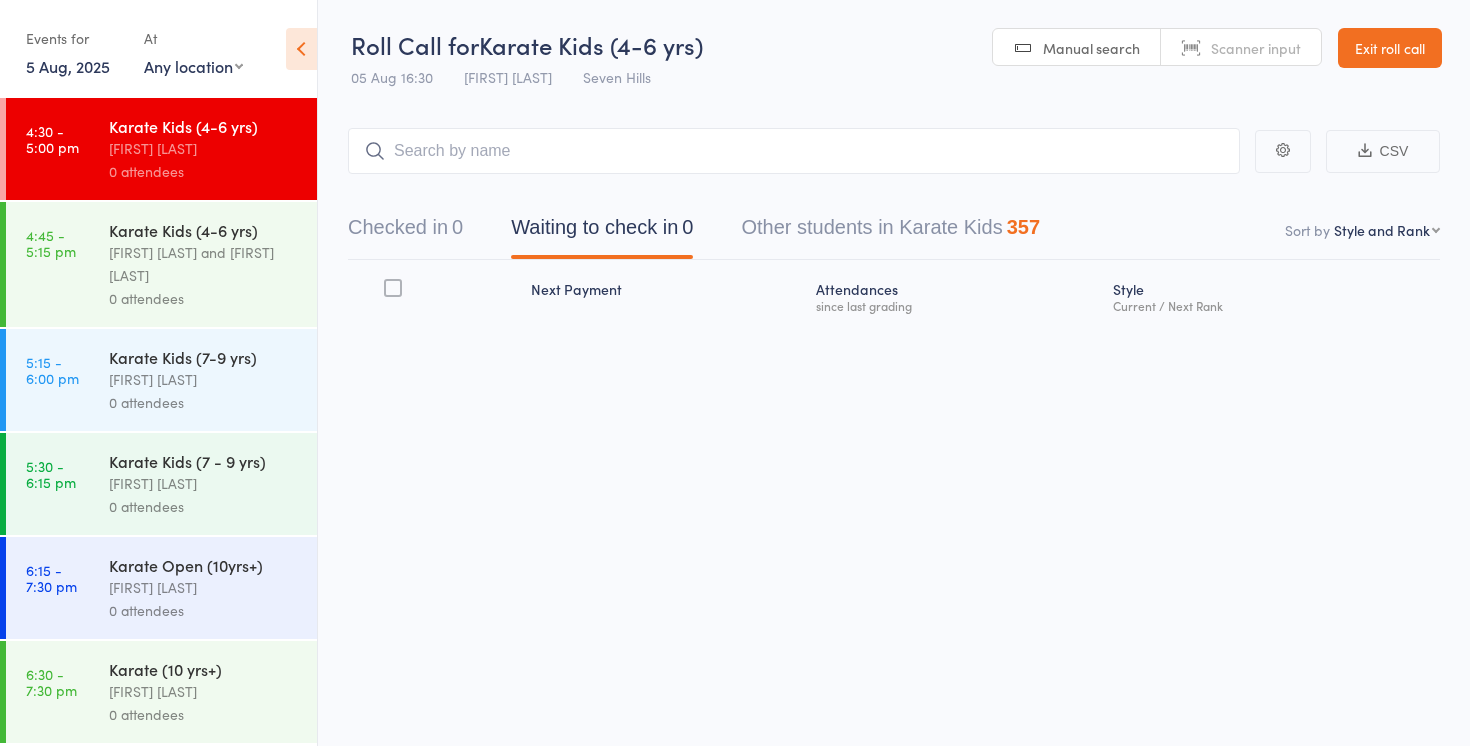 select on "4" 